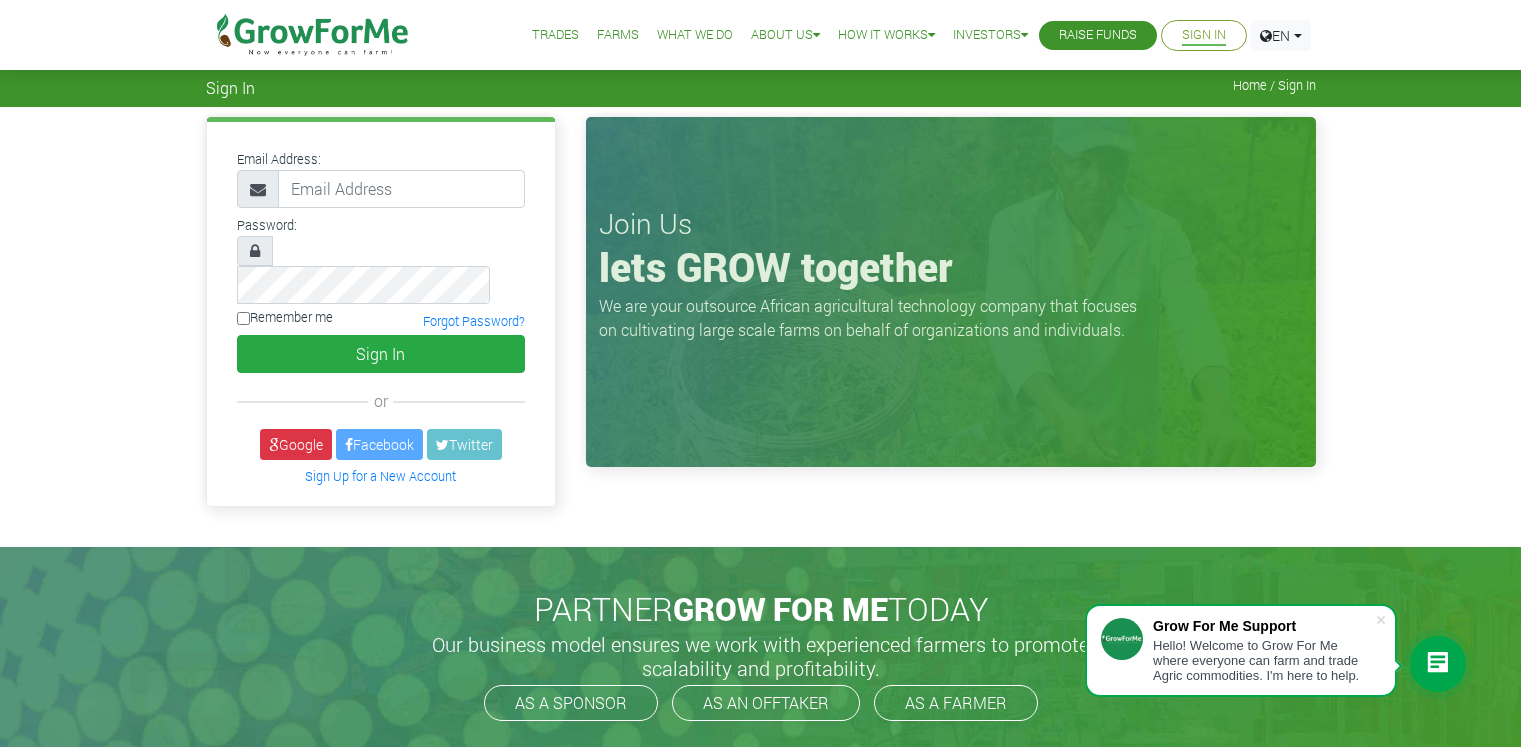 scroll, scrollTop: 0, scrollLeft: 0, axis: both 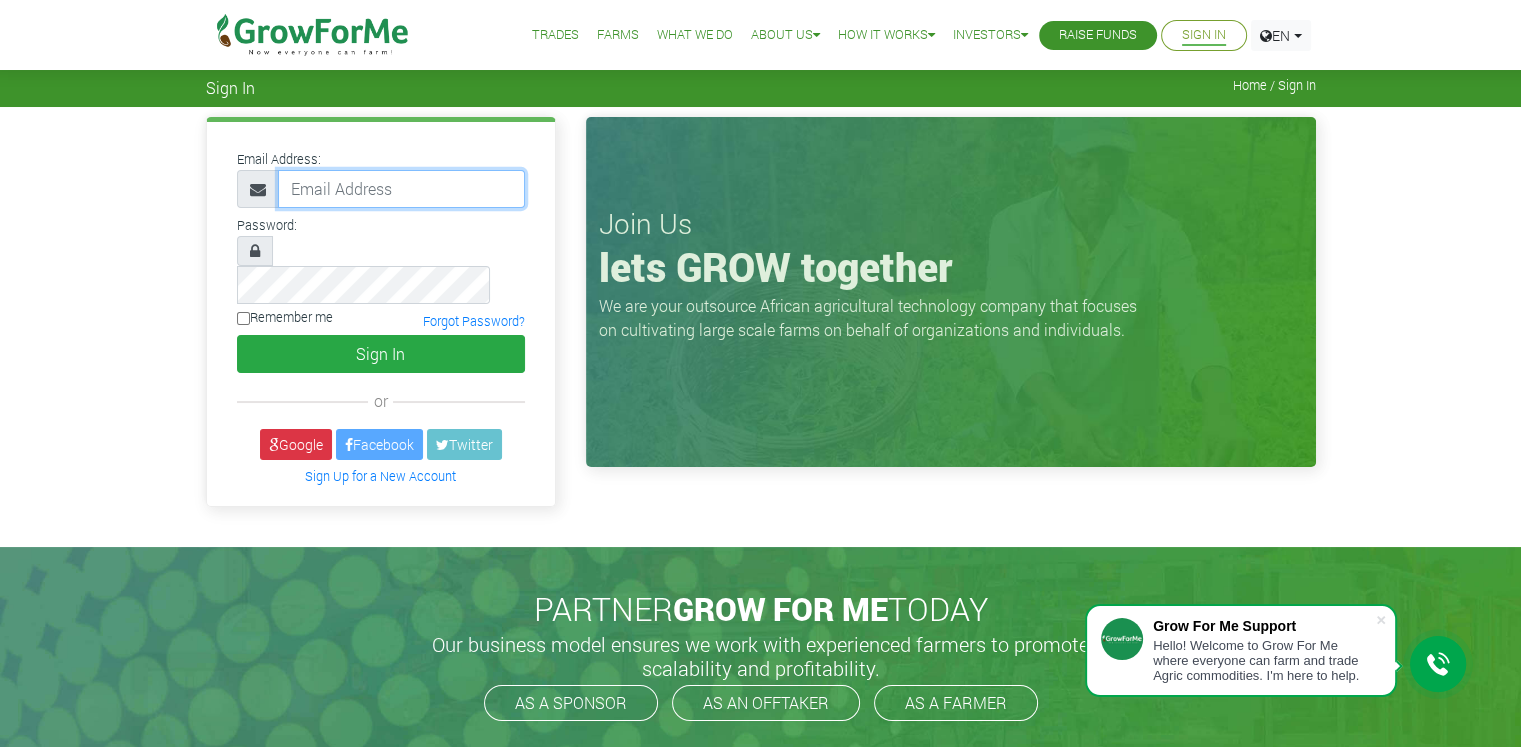 click at bounding box center [401, 189] 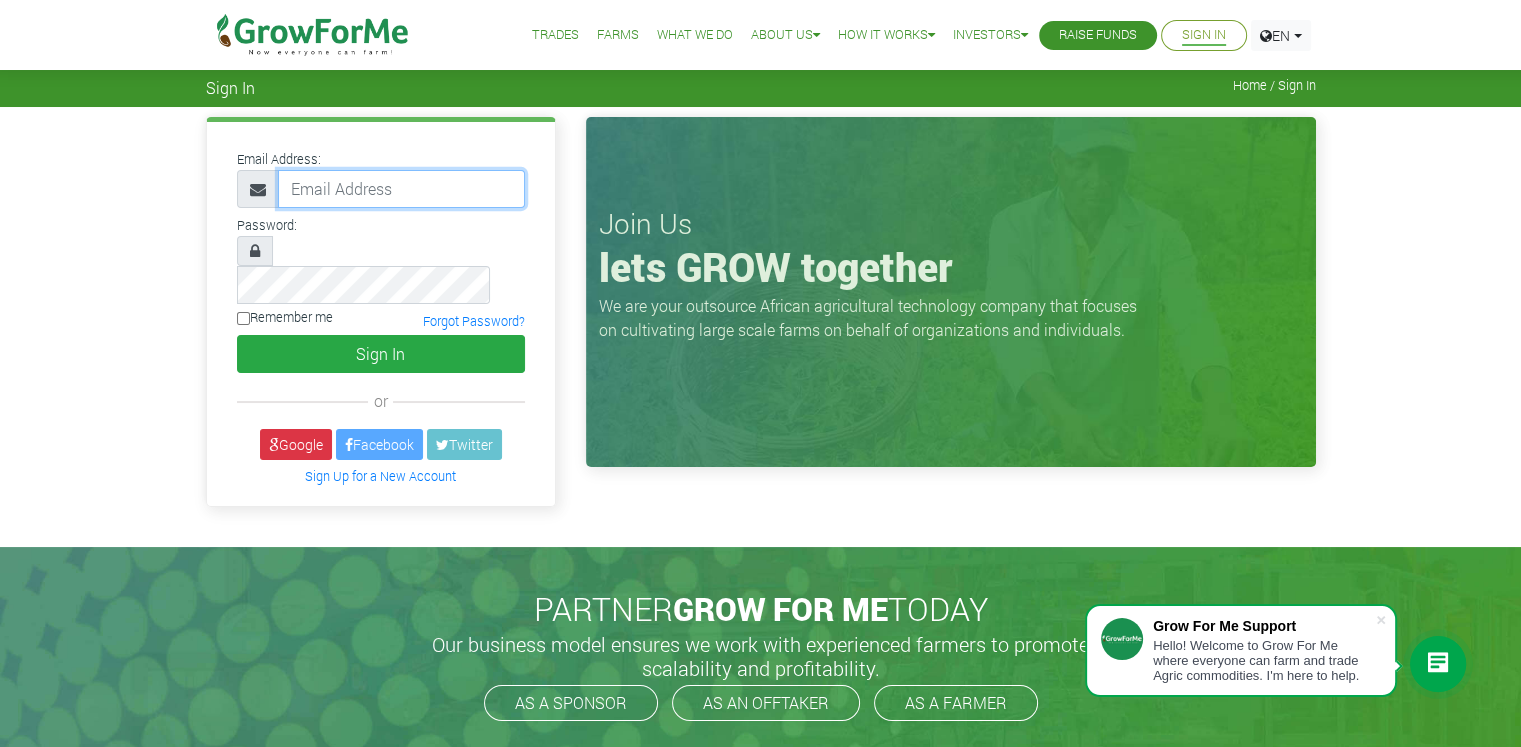 type on "oakbee27@gmail.com" 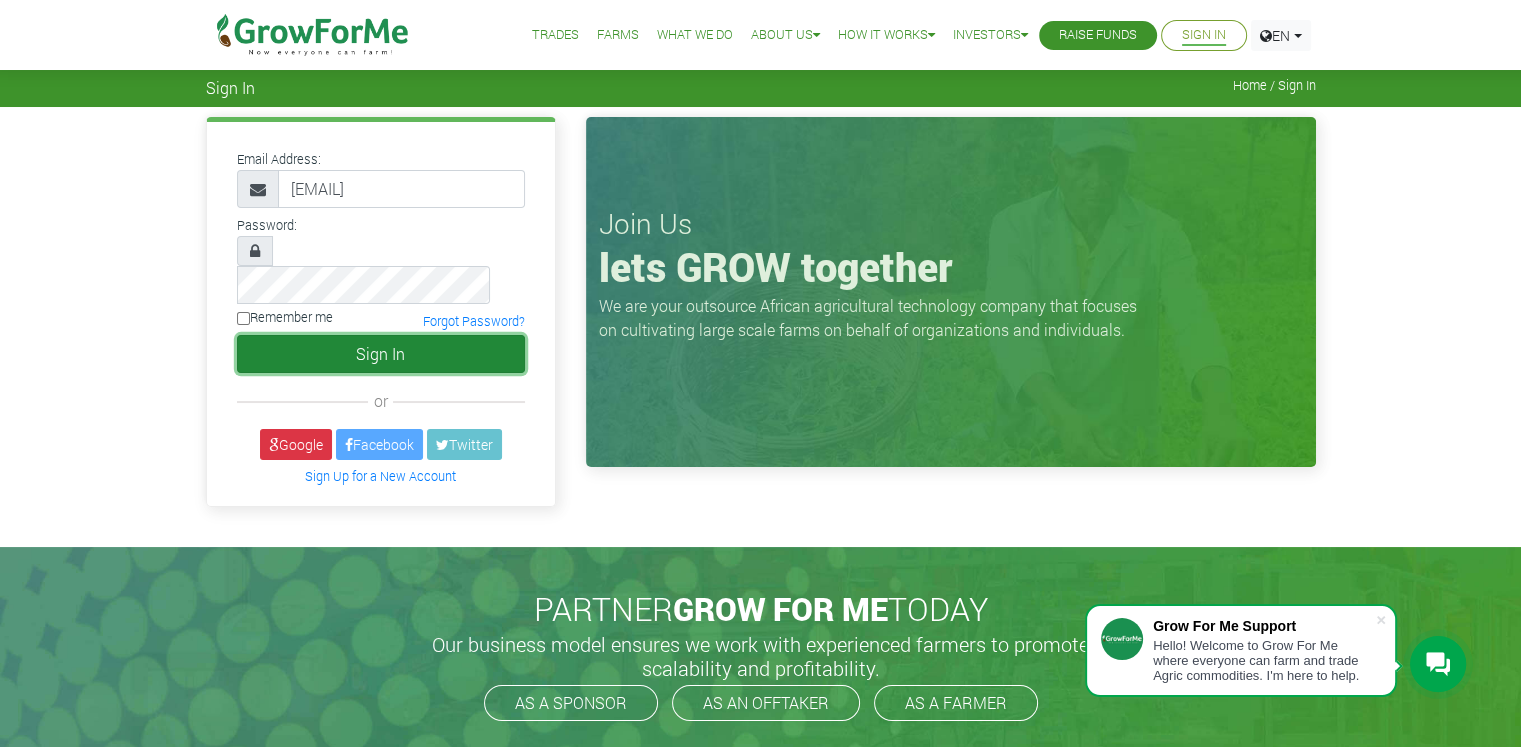 type 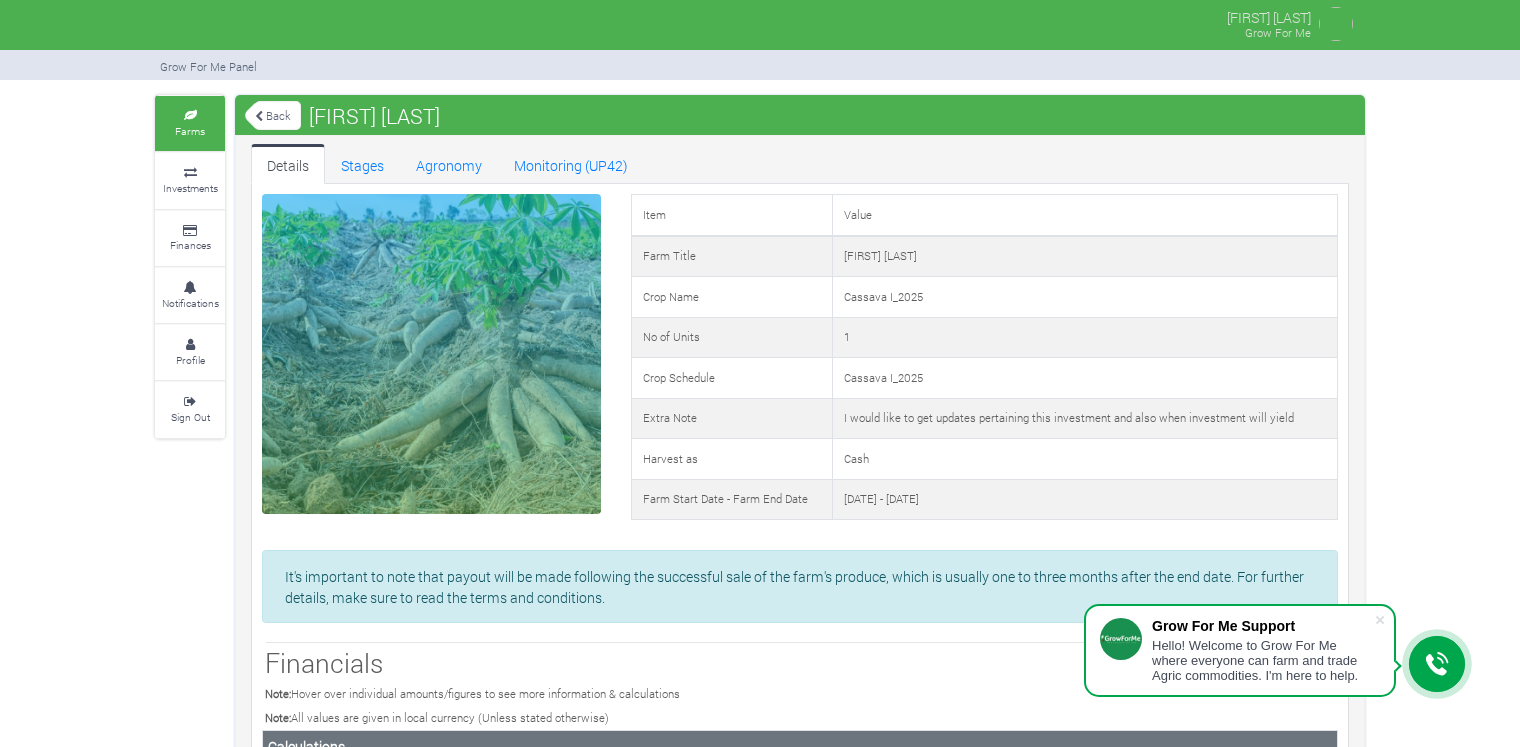 scroll, scrollTop: 0, scrollLeft: 0, axis: both 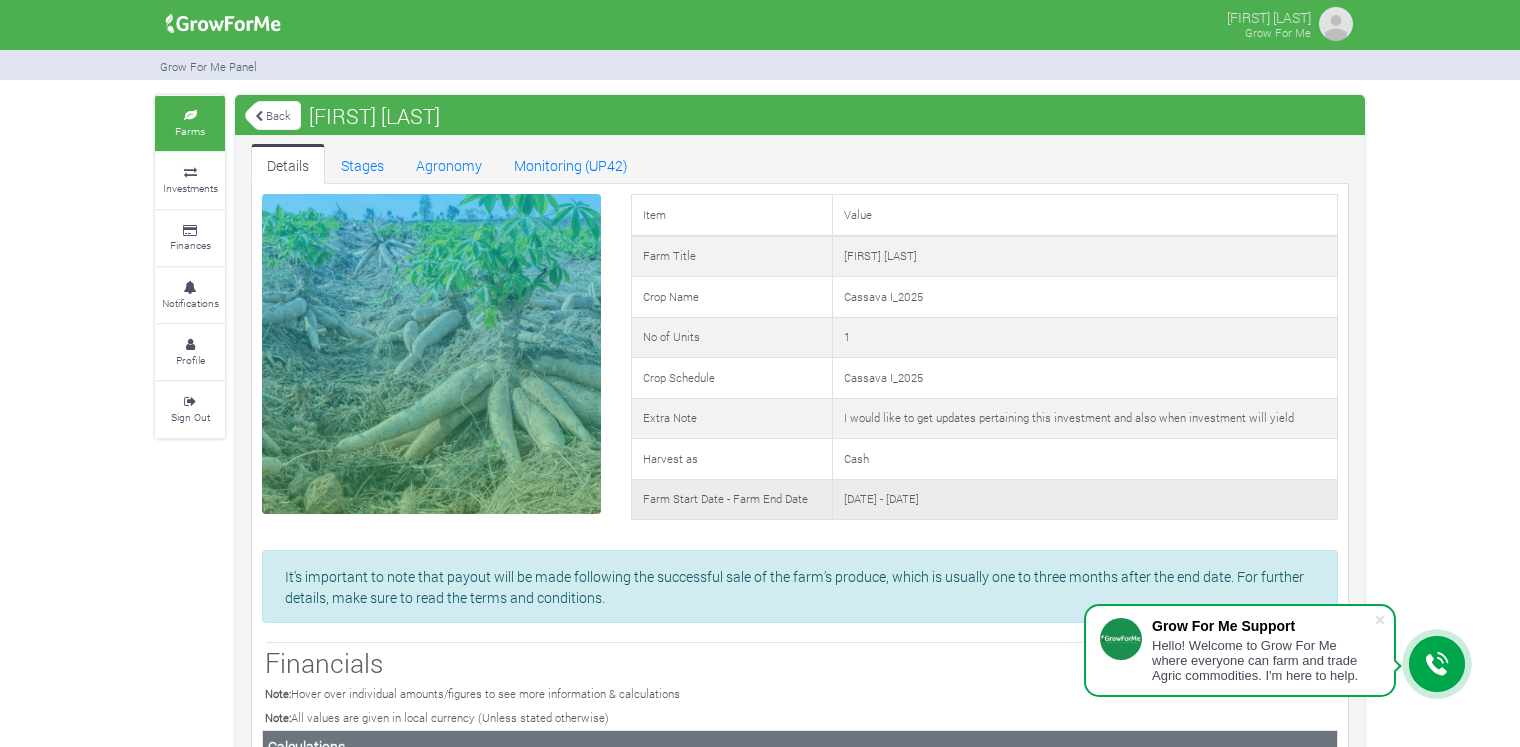 drag, startPoint x: 847, startPoint y: 497, endPoint x: 1057, endPoint y: 509, distance: 210.34258 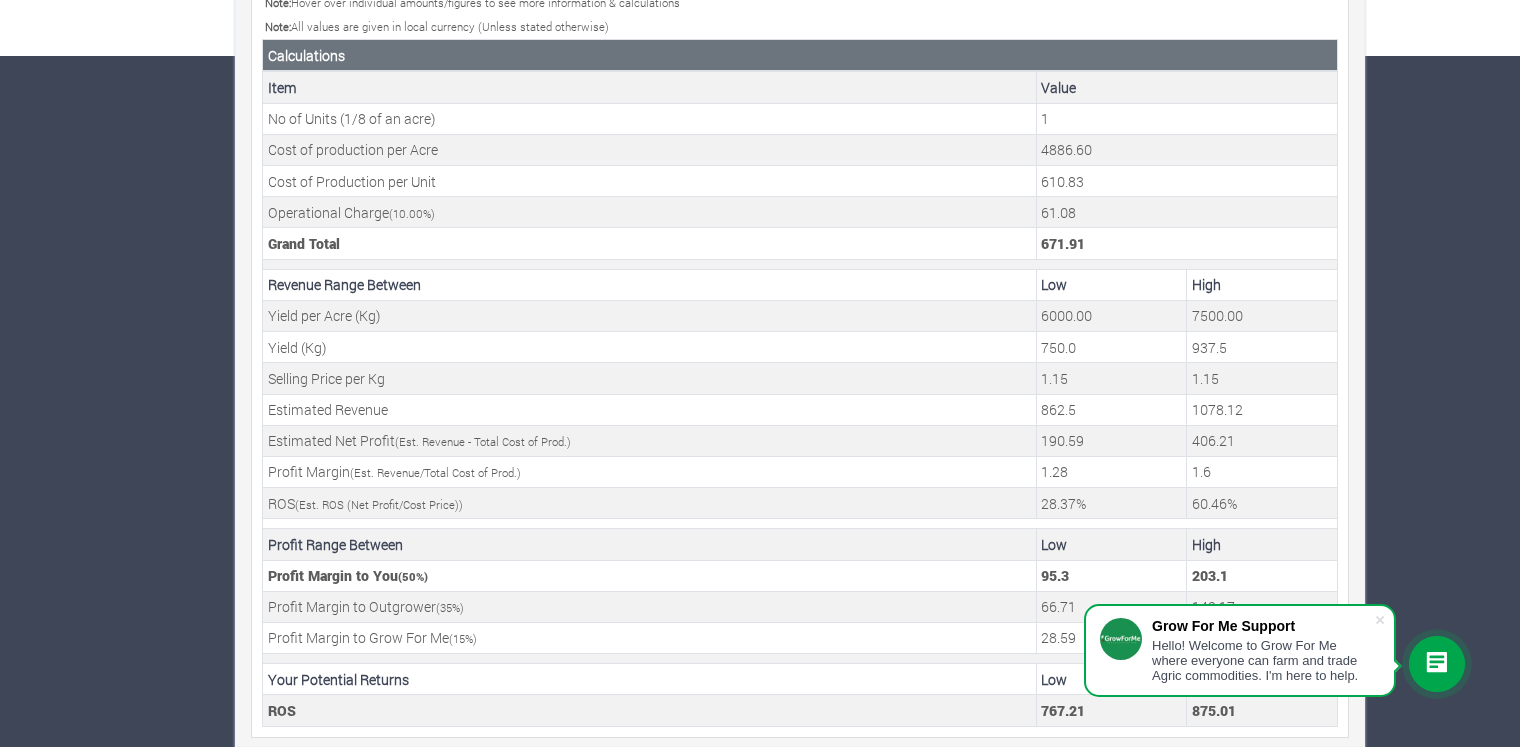 scroll, scrollTop: 696, scrollLeft: 0, axis: vertical 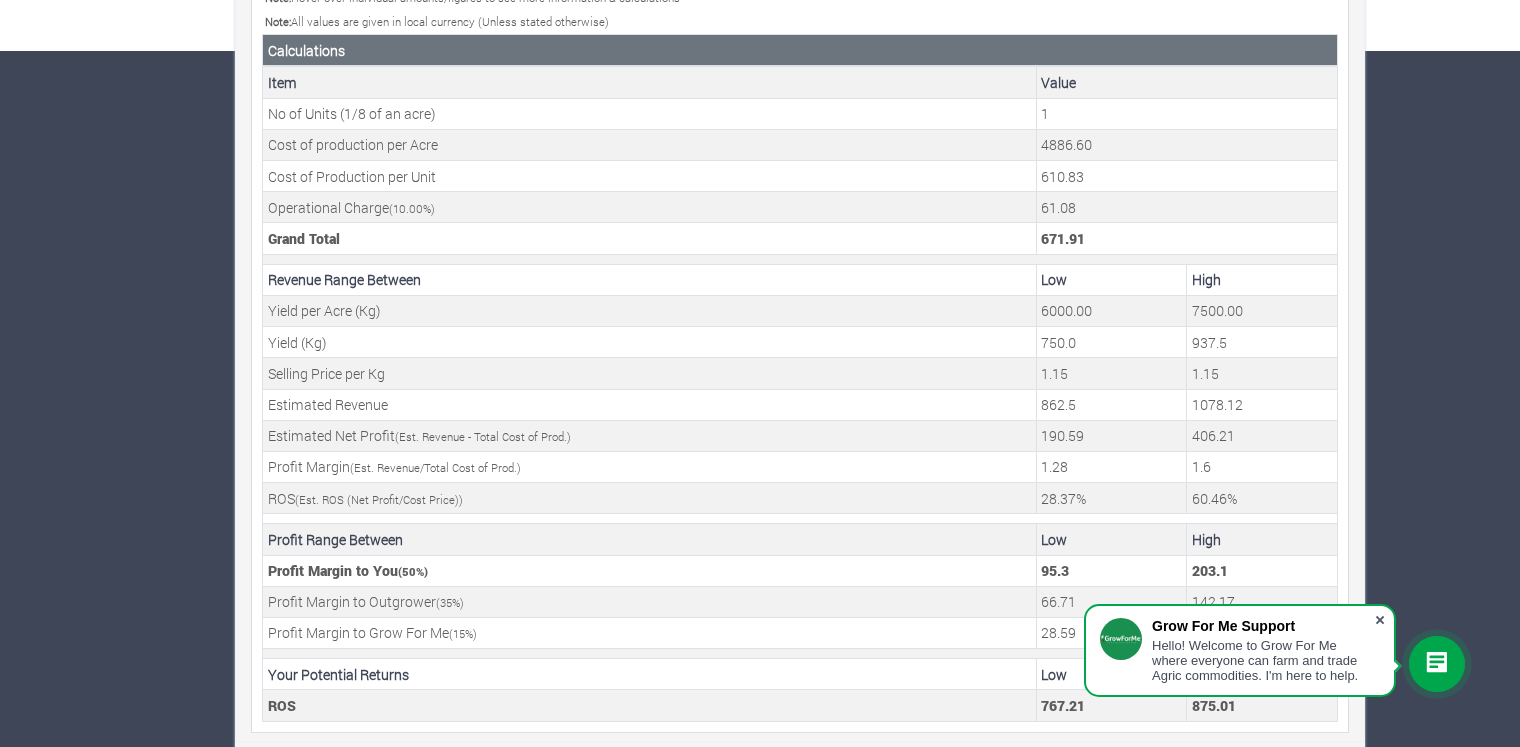 click at bounding box center (1380, 620) 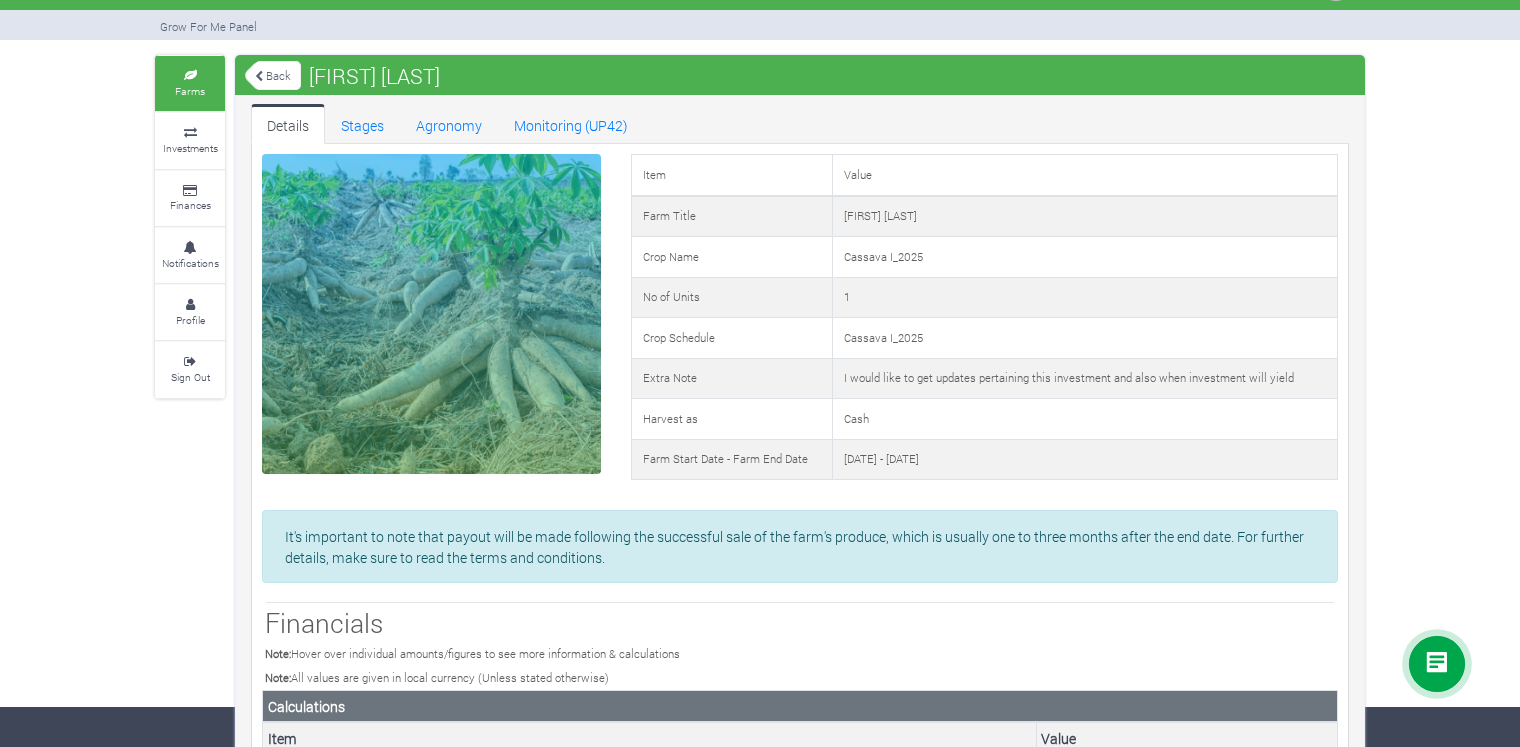 scroll, scrollTop: 0, scrollLeft: 0, axis: both 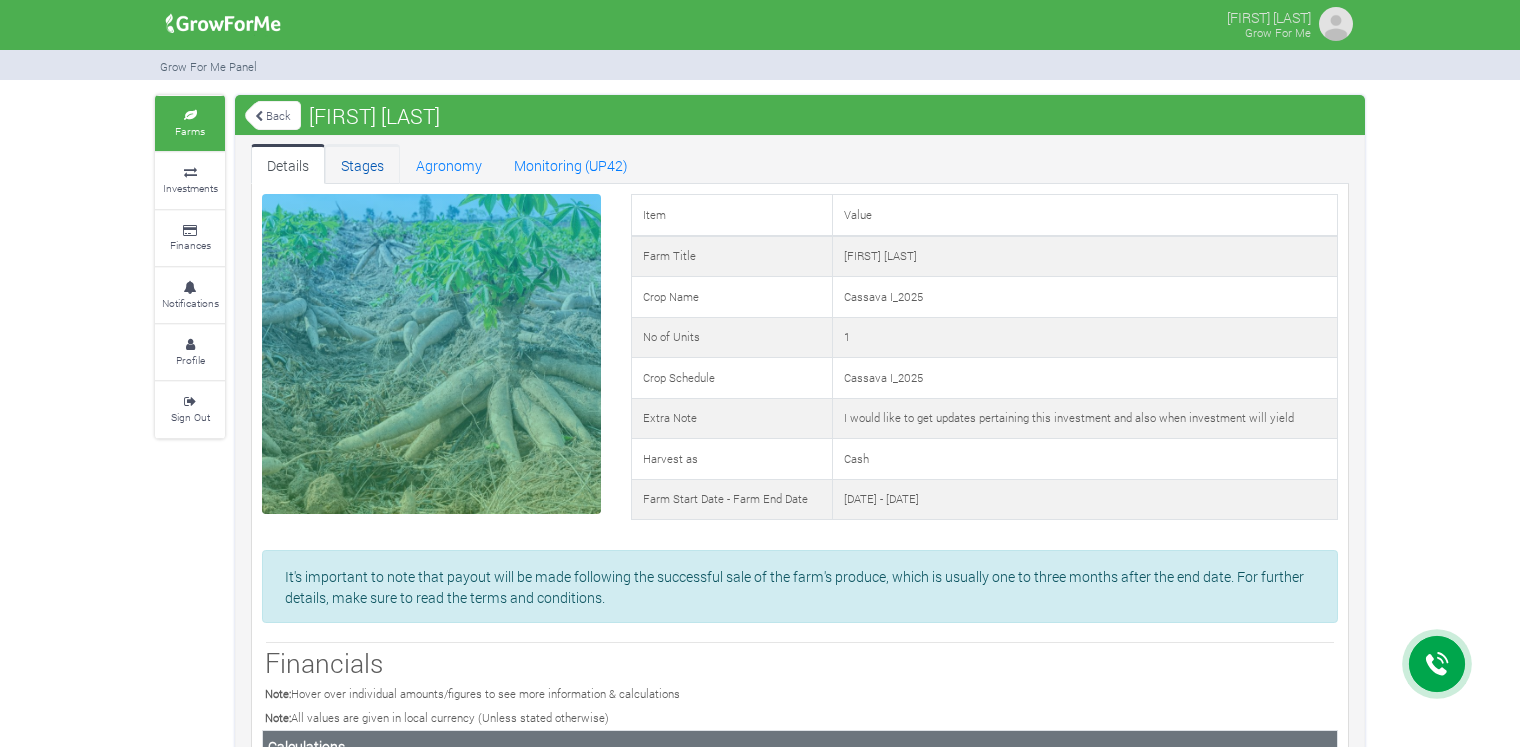 click on "Stages" at bounding box center (362, 164) 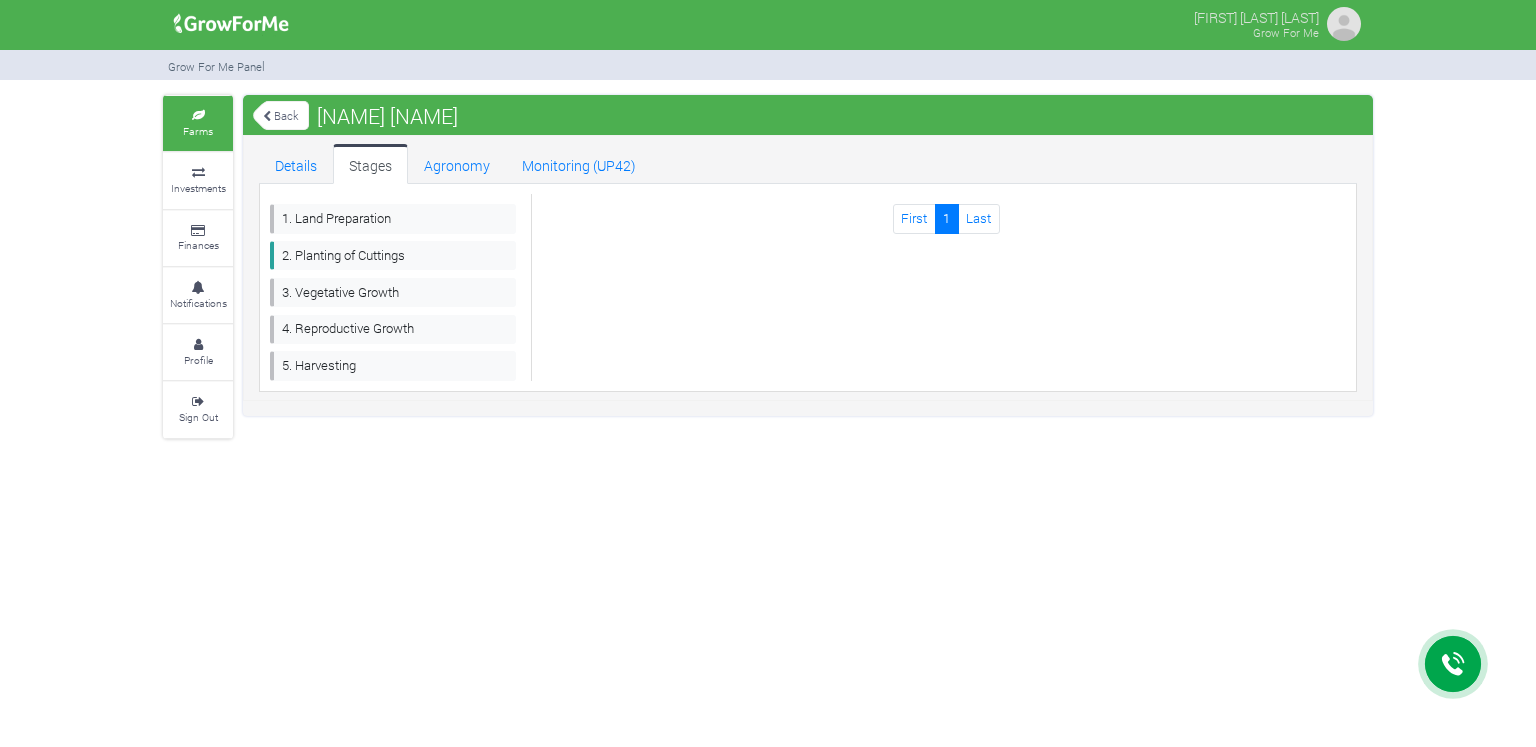 scroll, scrollTop: 0, scrollLeft: 0, axis: both 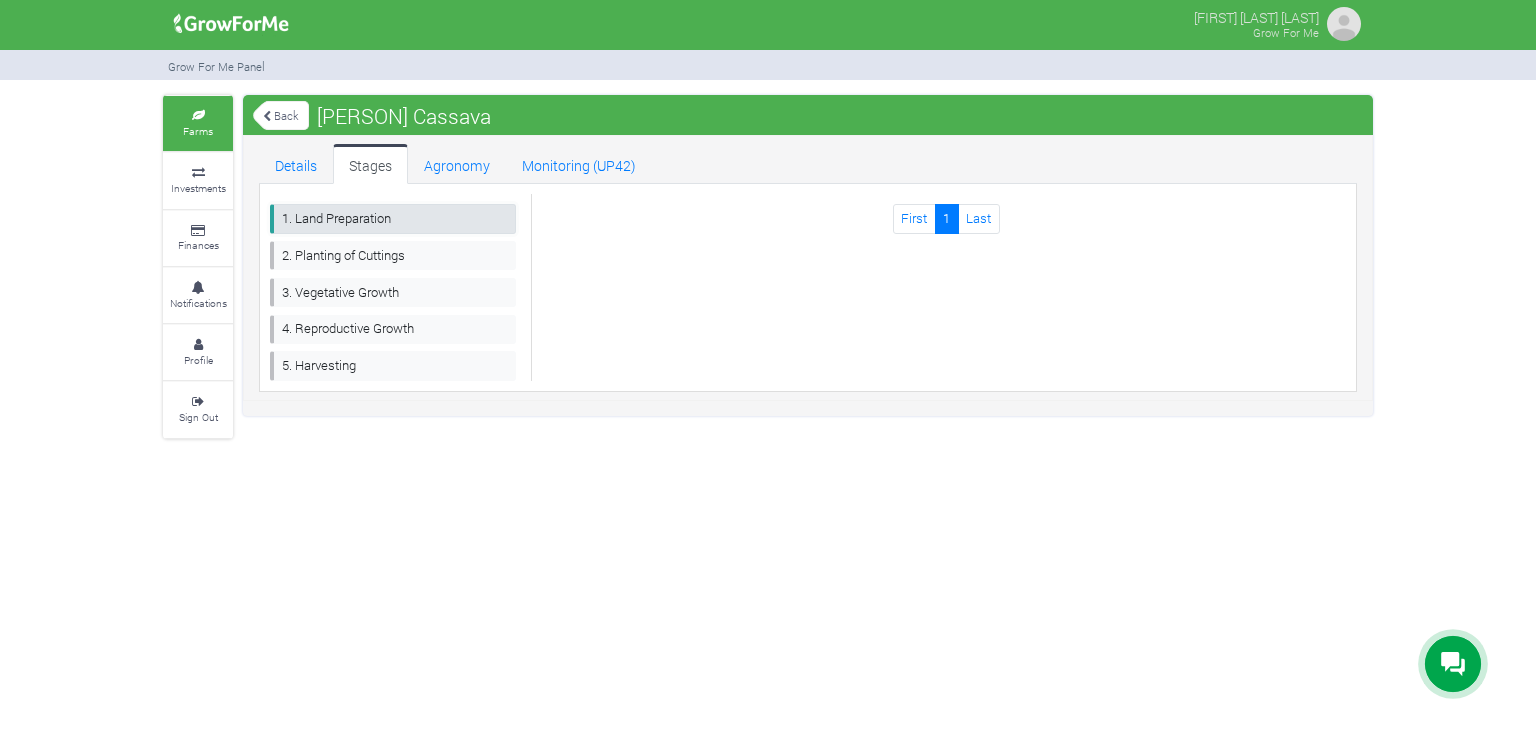 click on "1. Land Preparation" at bounding box center [393, 218] 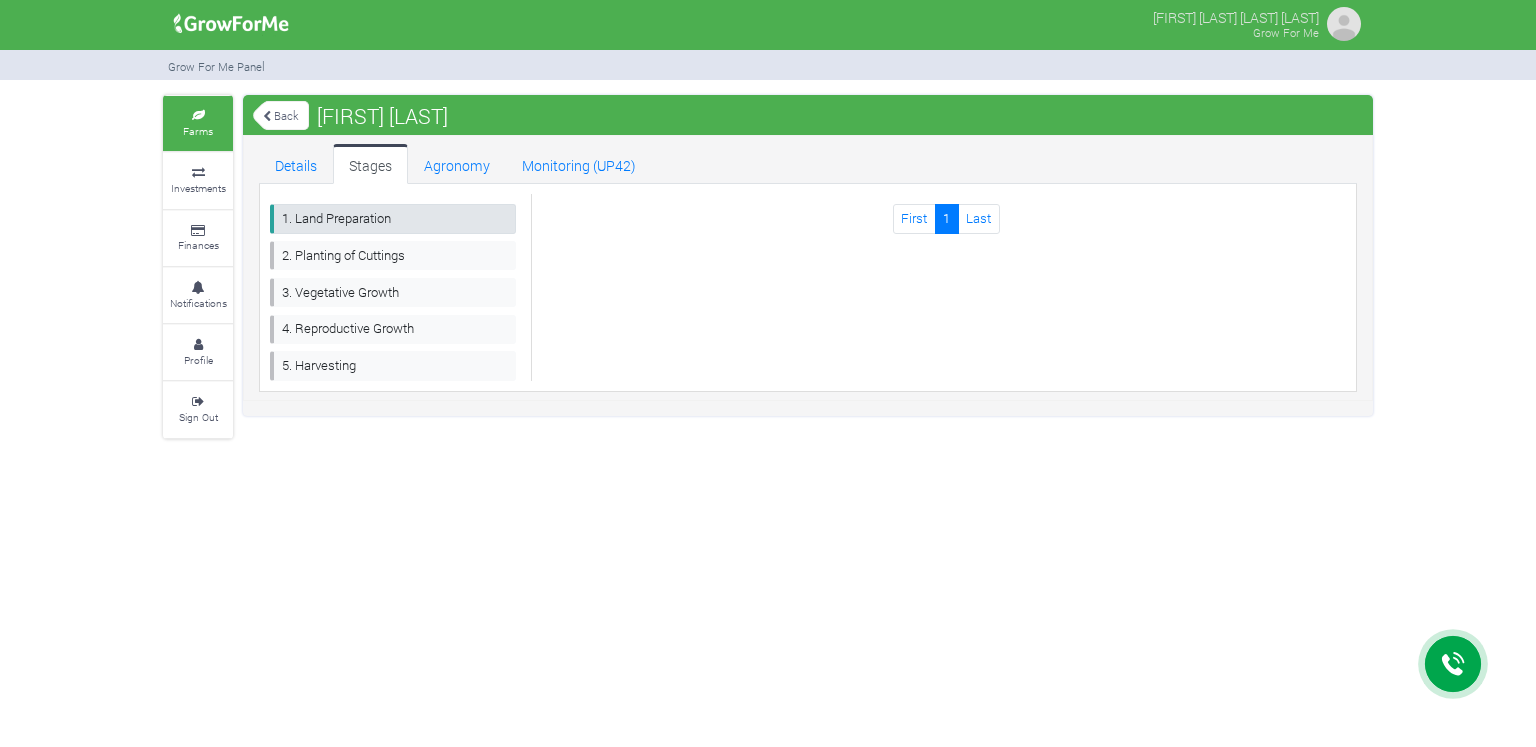 scroll, scrollTop: 0, scrollLeft: 0, axis: both 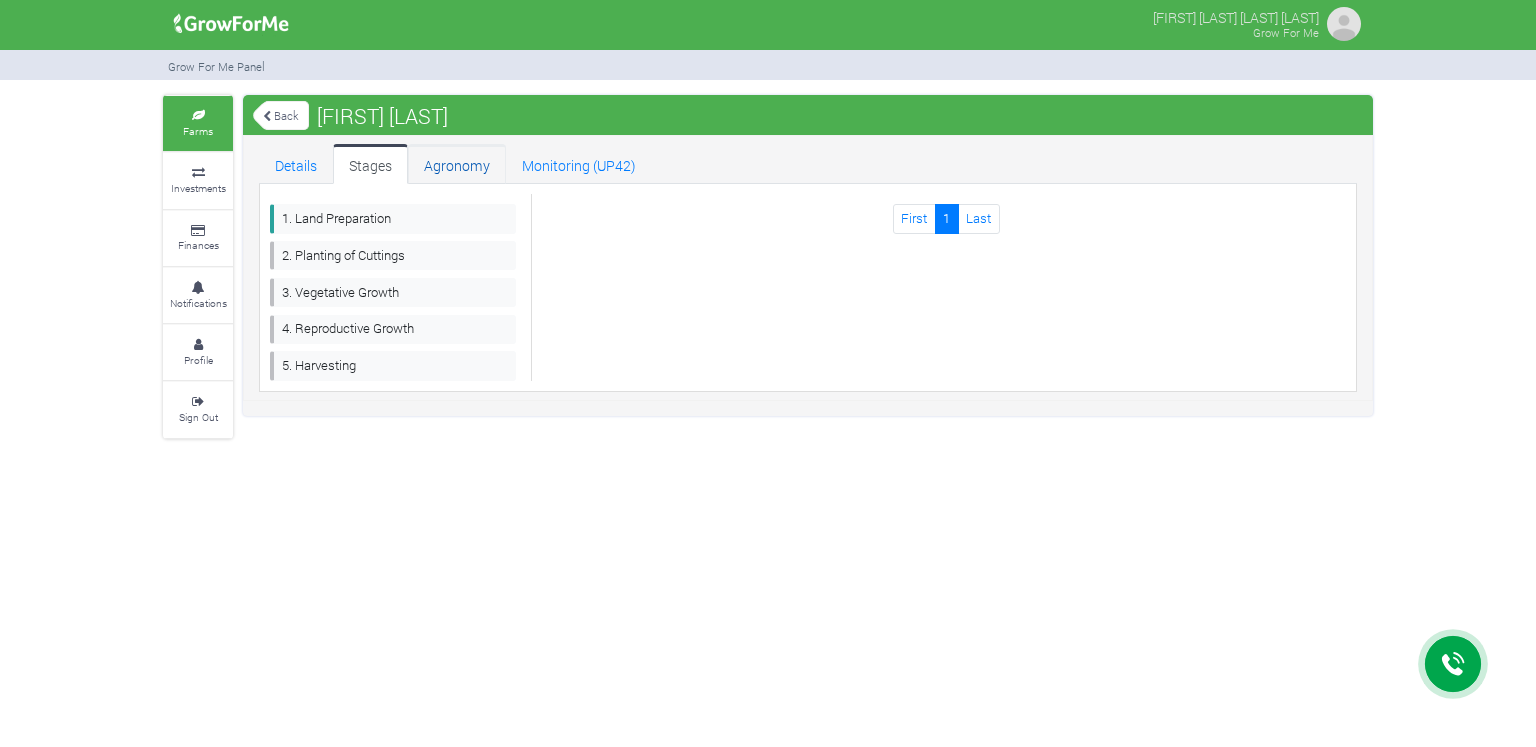 click on "Agronomy" at bounding box center [457, 164] 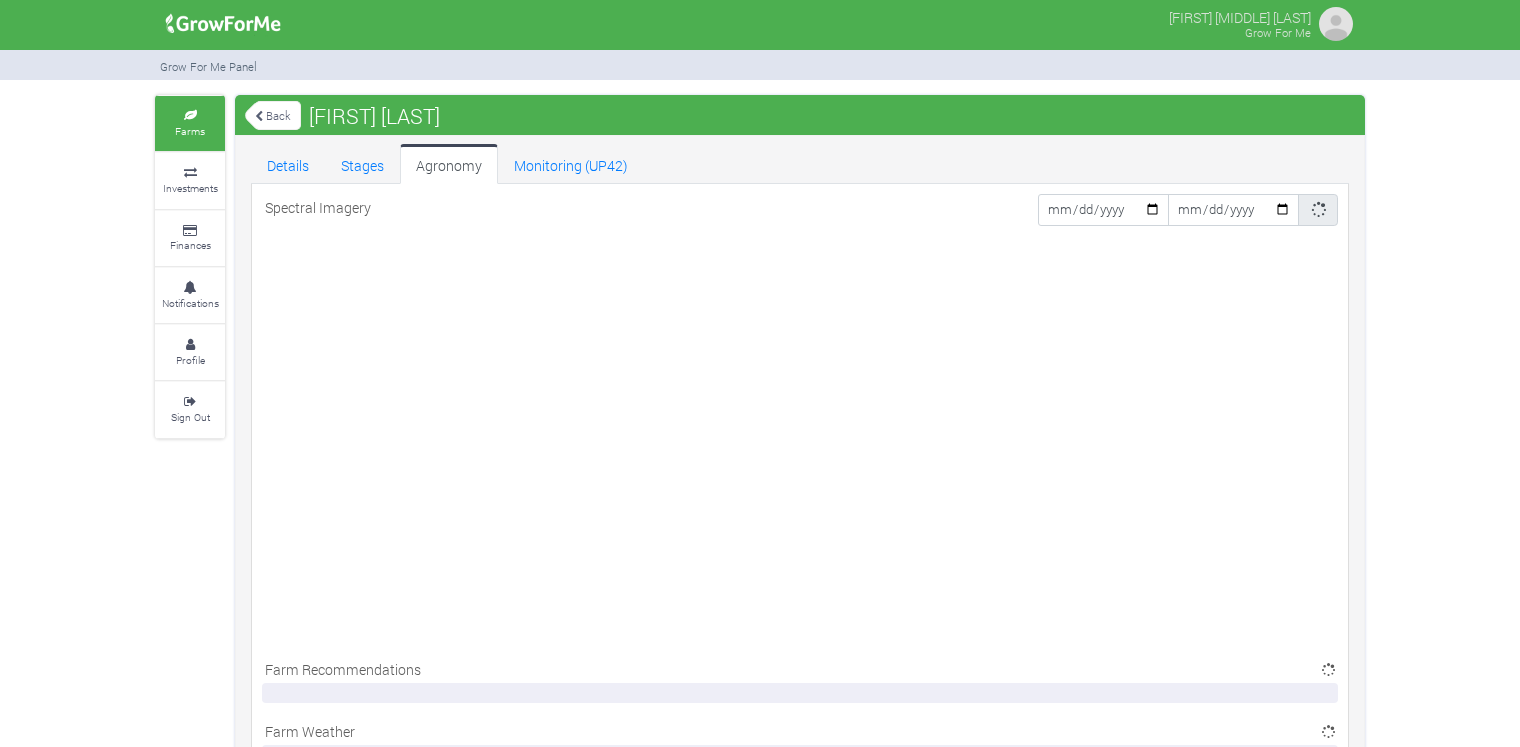 scroll, scrollTop: 0, scrollLeft: 0, axis: both 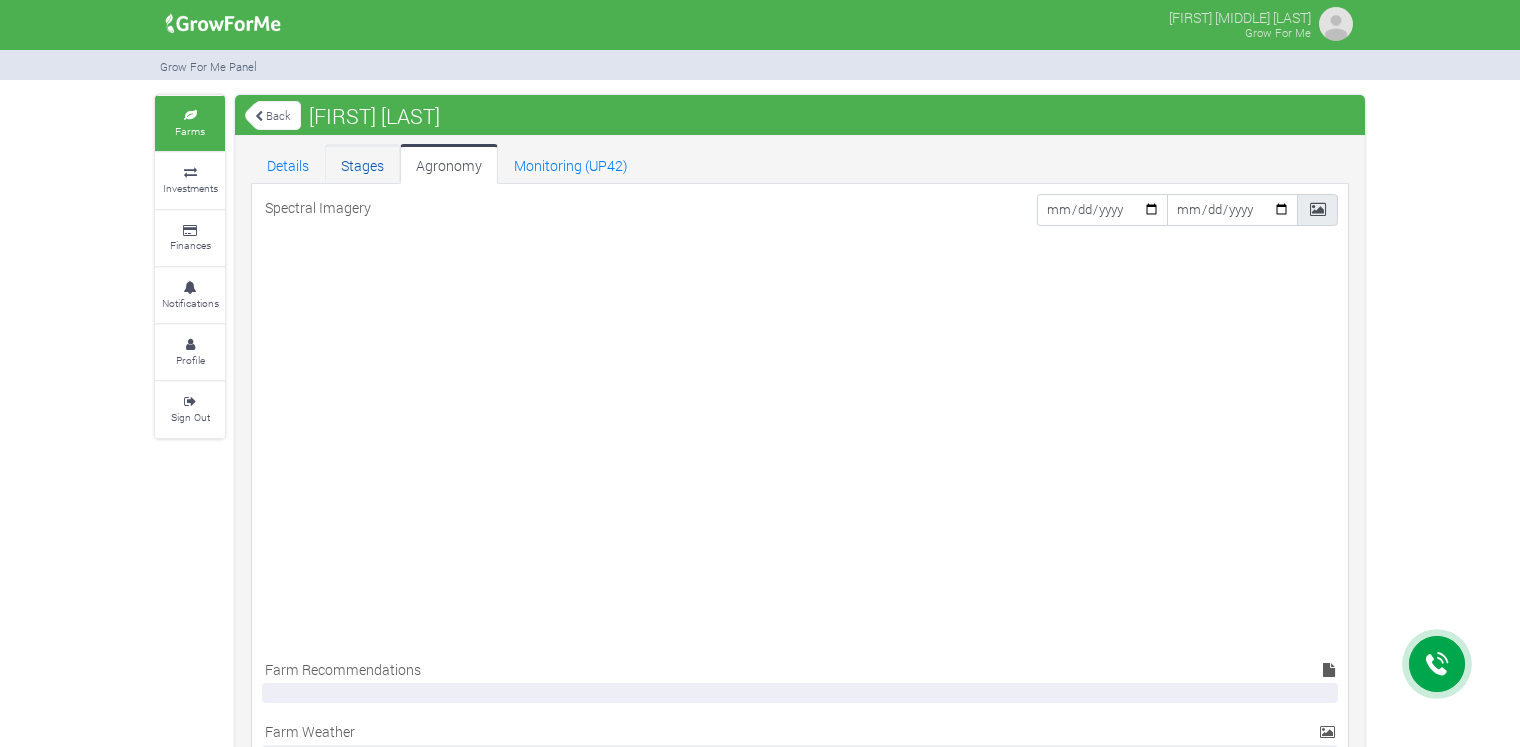 click on "Stages" at bounding box center (362, 164) 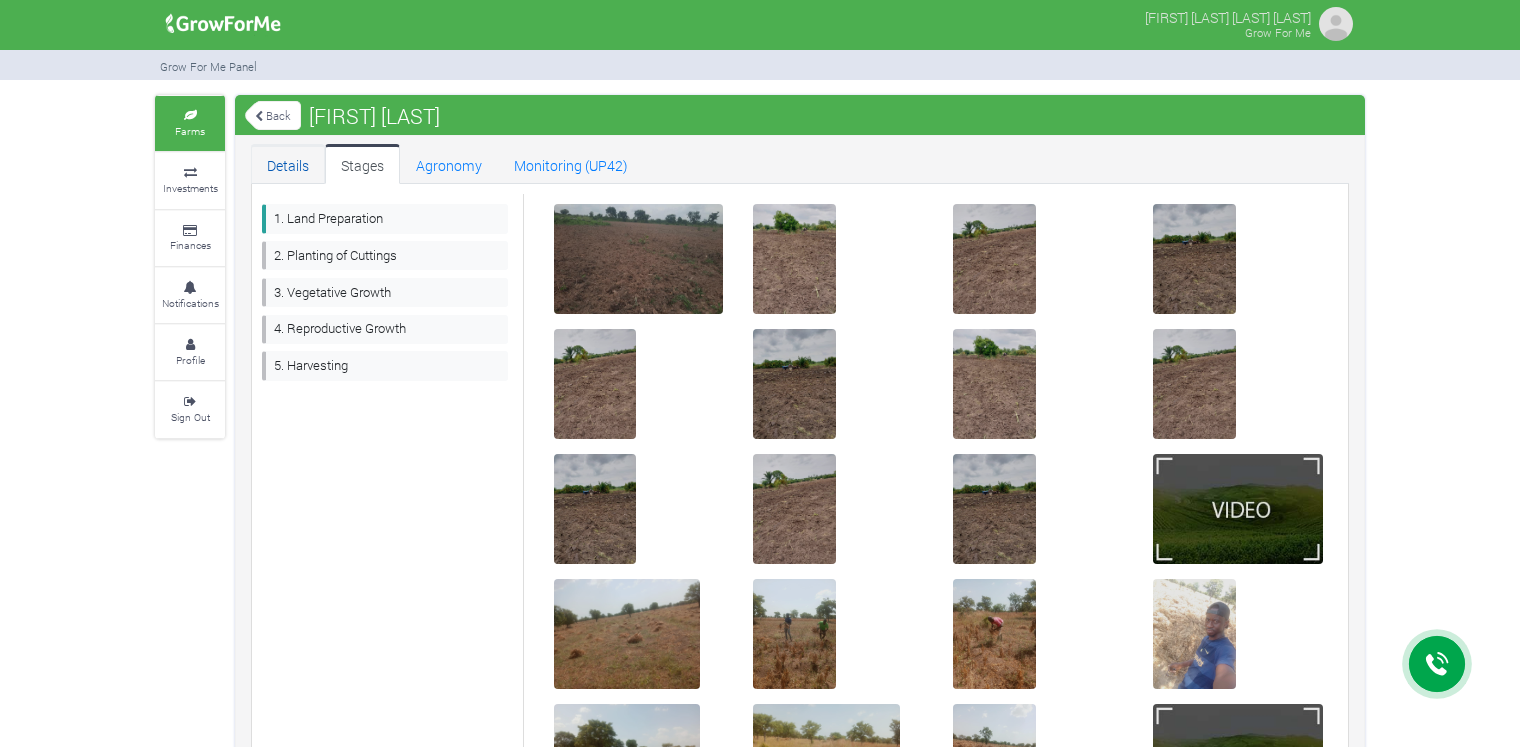 scroll, scrollTop: 0, scrollLeft: 0, axis: both 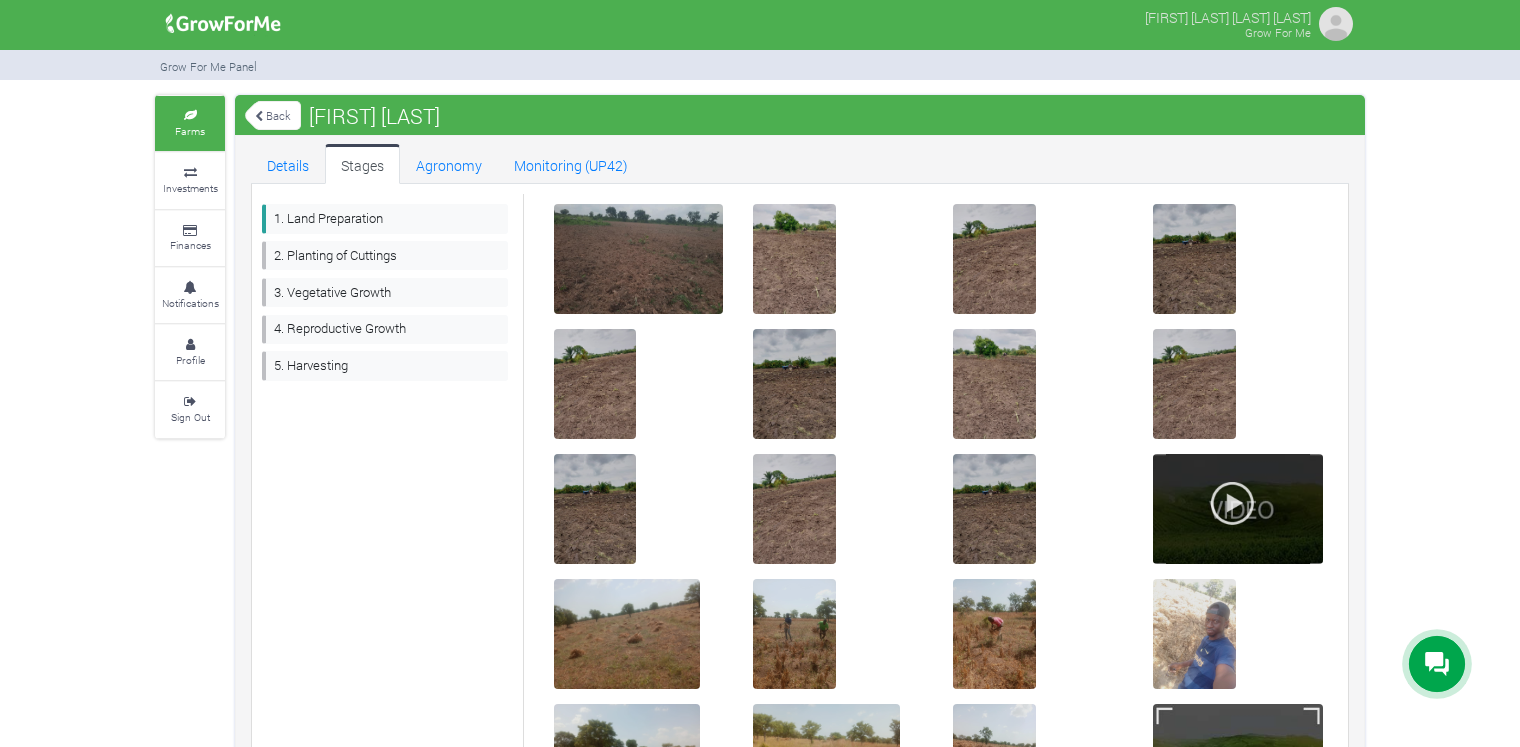 click at bounding box center (1232, 503) 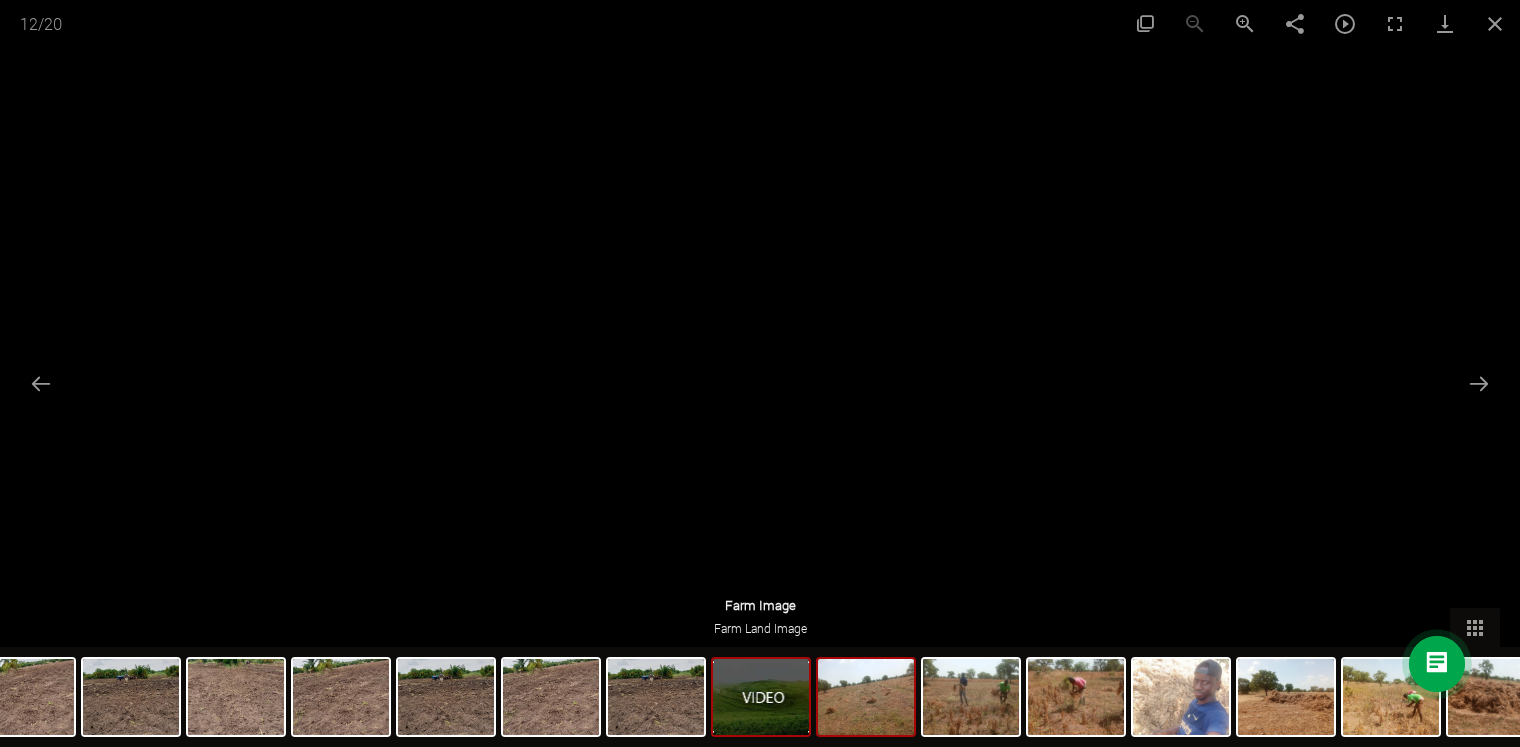 click at bounding box center (866, 697) 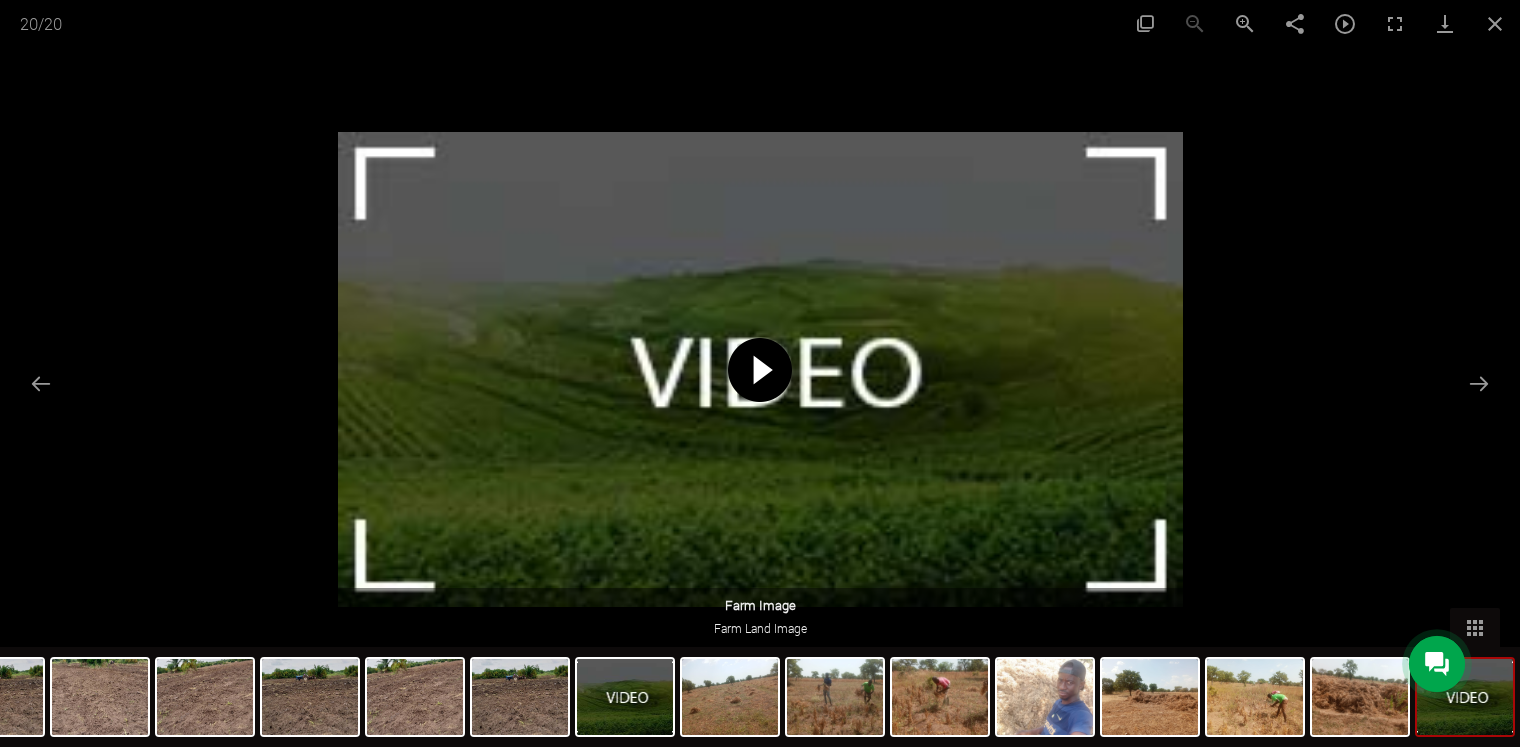 click at bounding box center (760, 370) 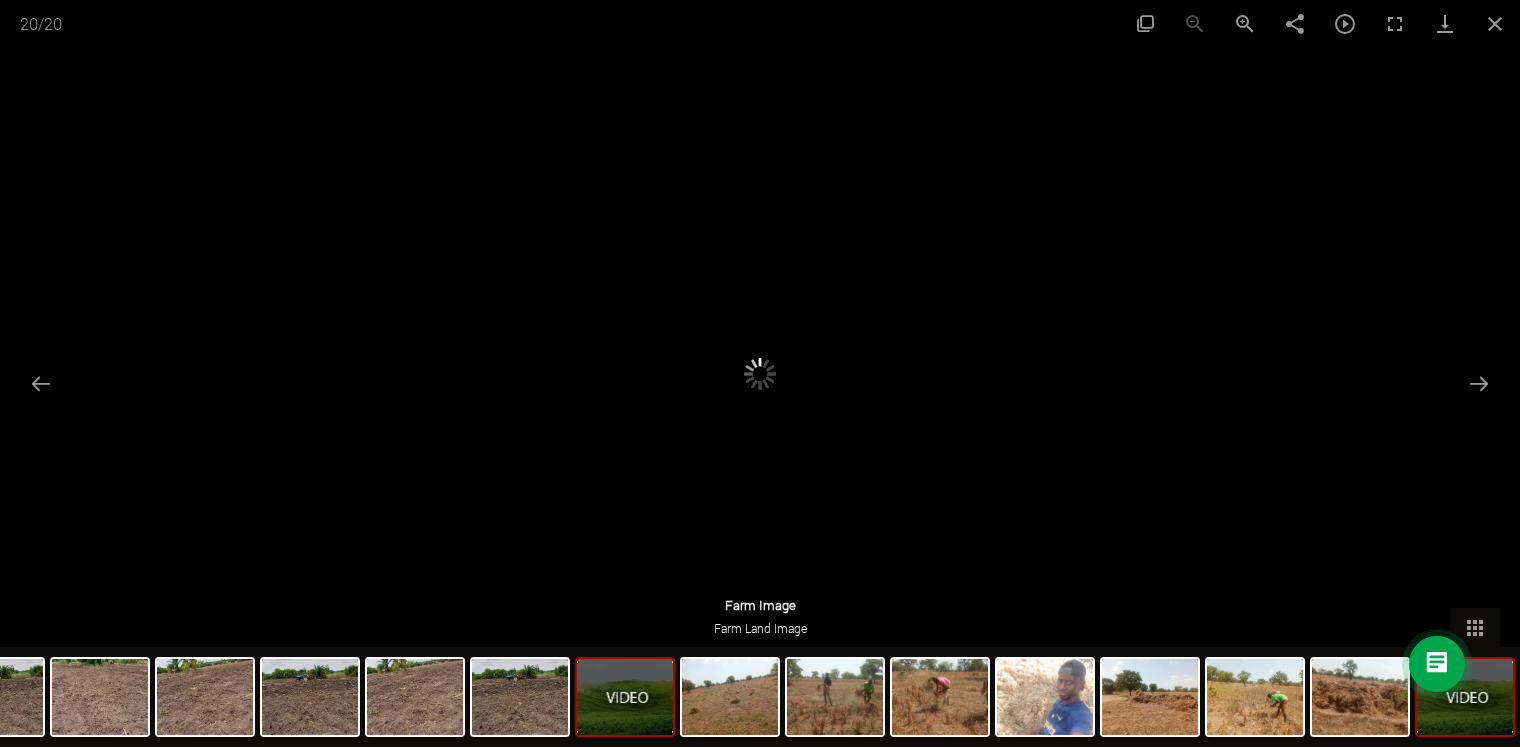 click at bounding box center (625, 697) 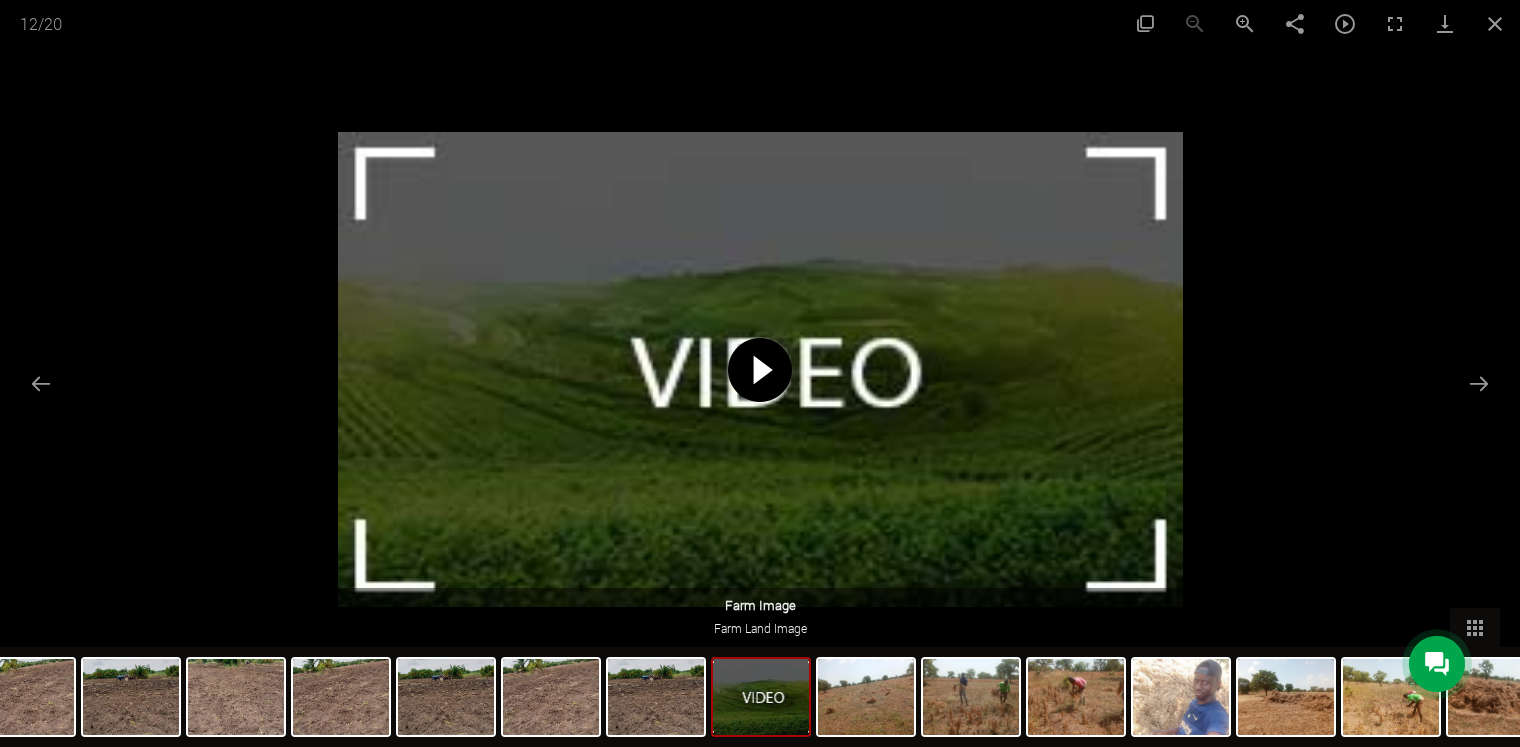 click at bounding box center [760, 370] 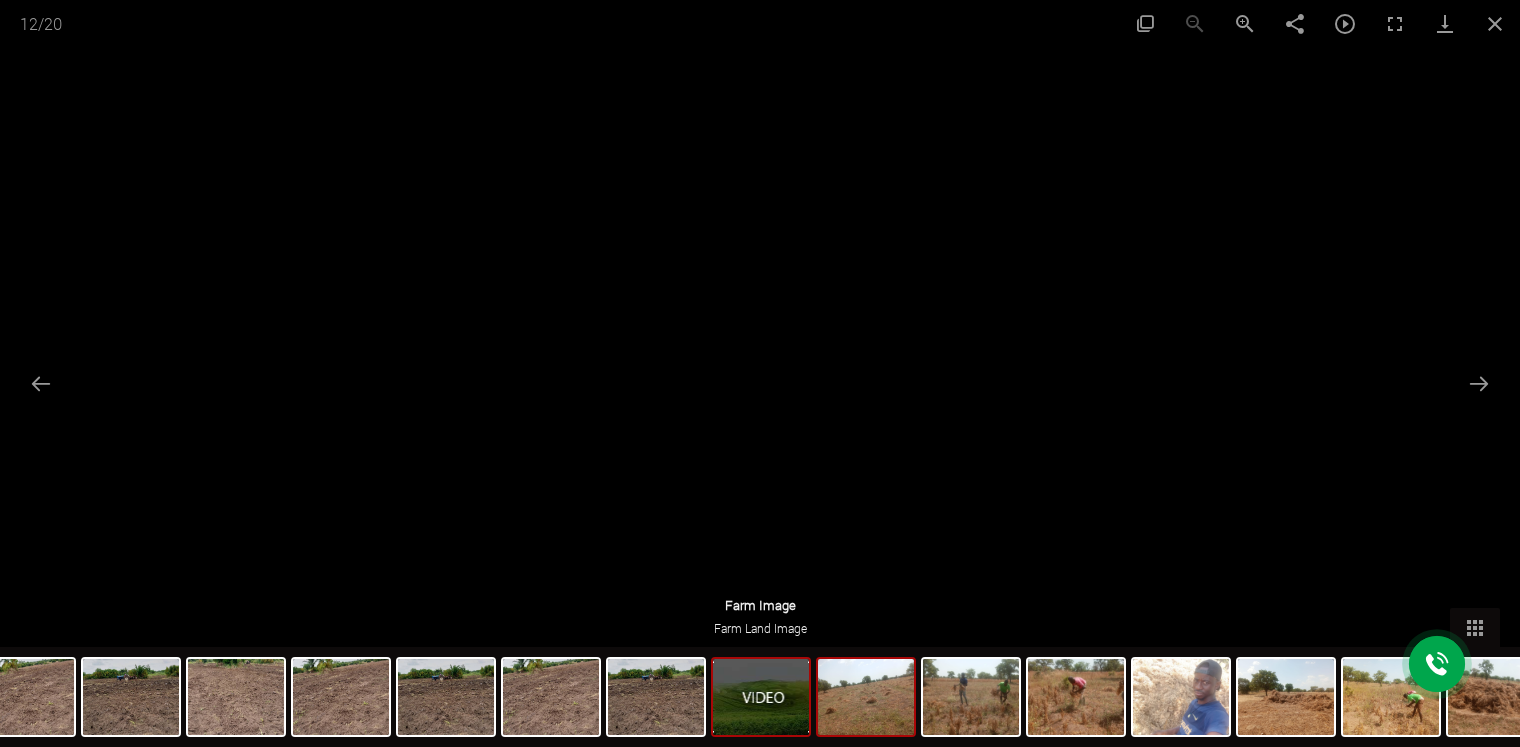 click at bounding box center [866, 697] 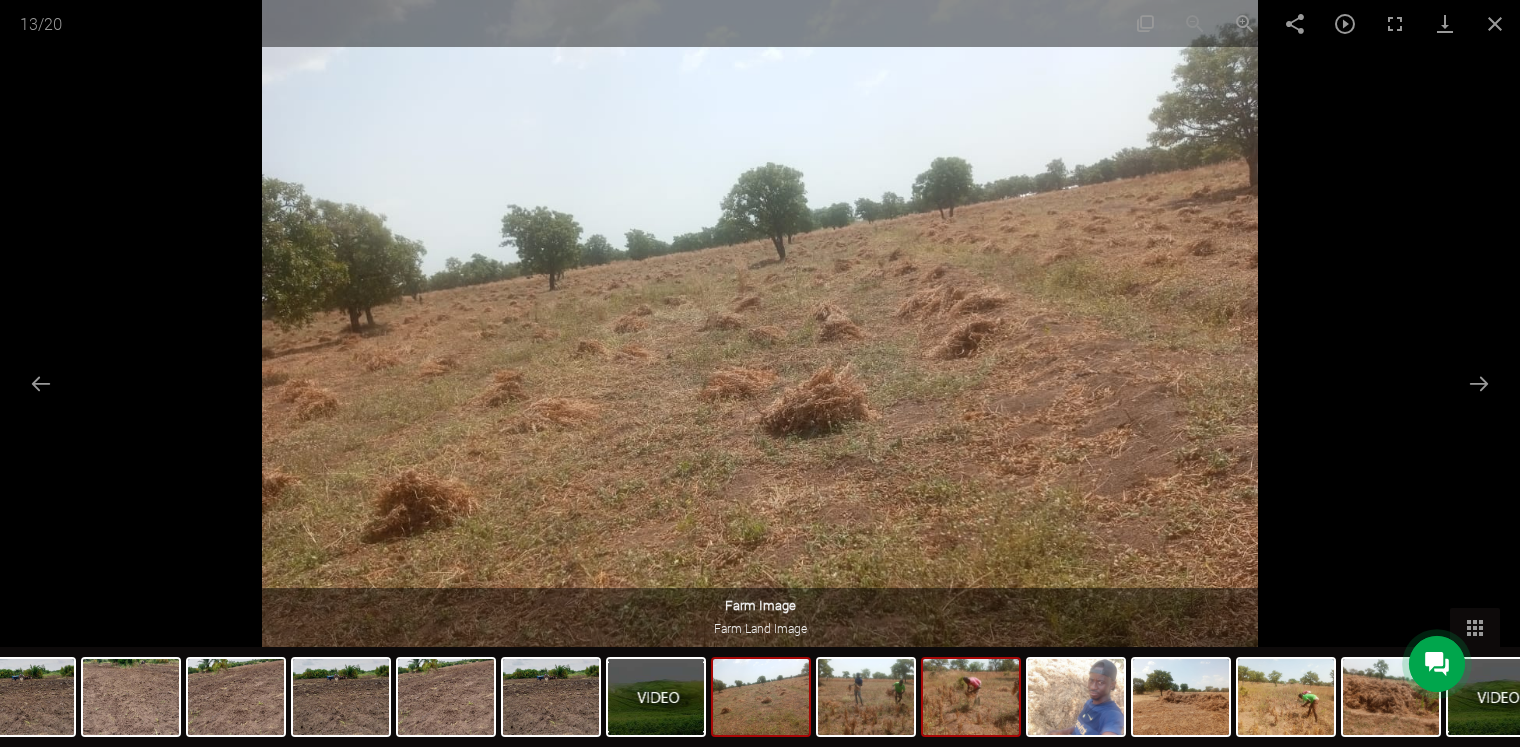 click at bounding box center [971, 697] 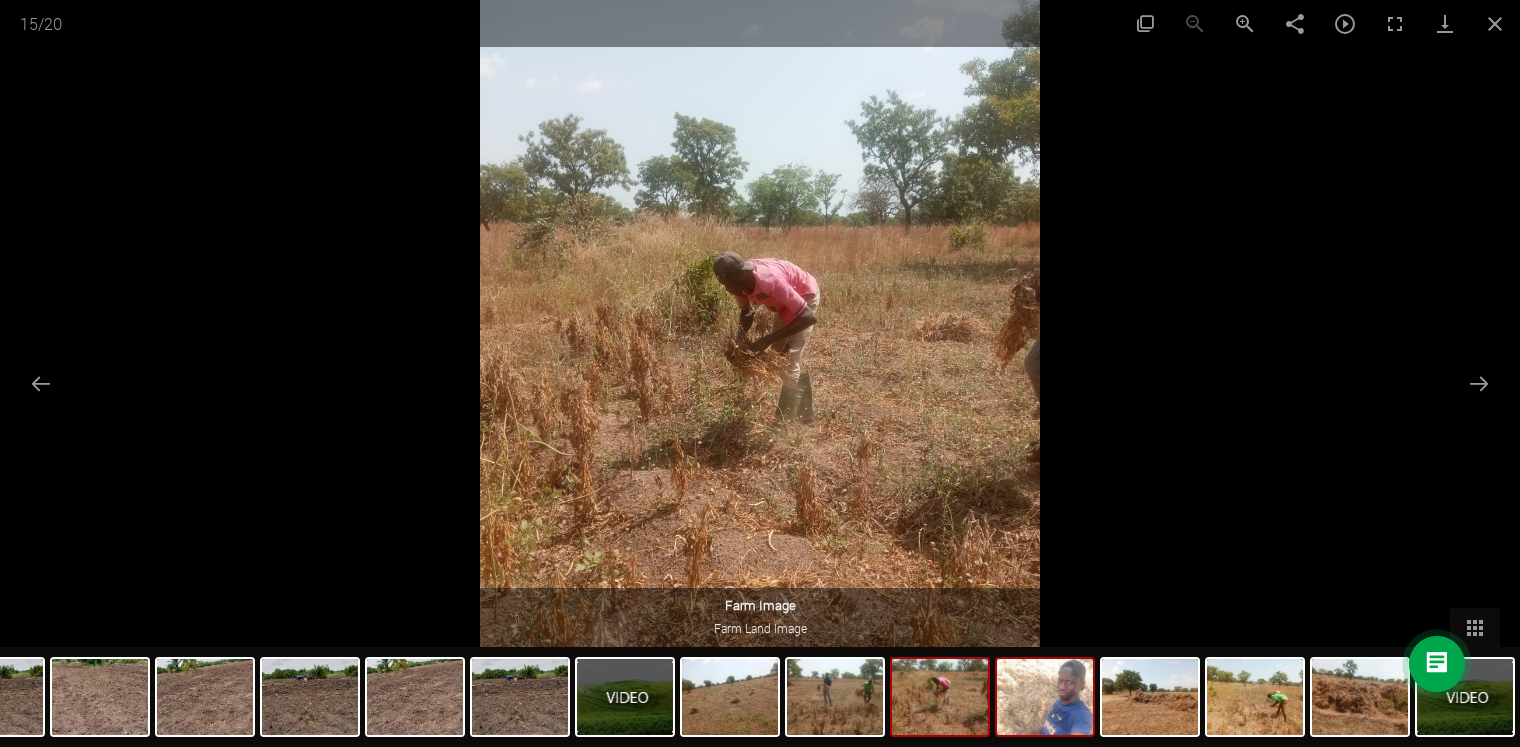 click at bounding box center (1045, 697) 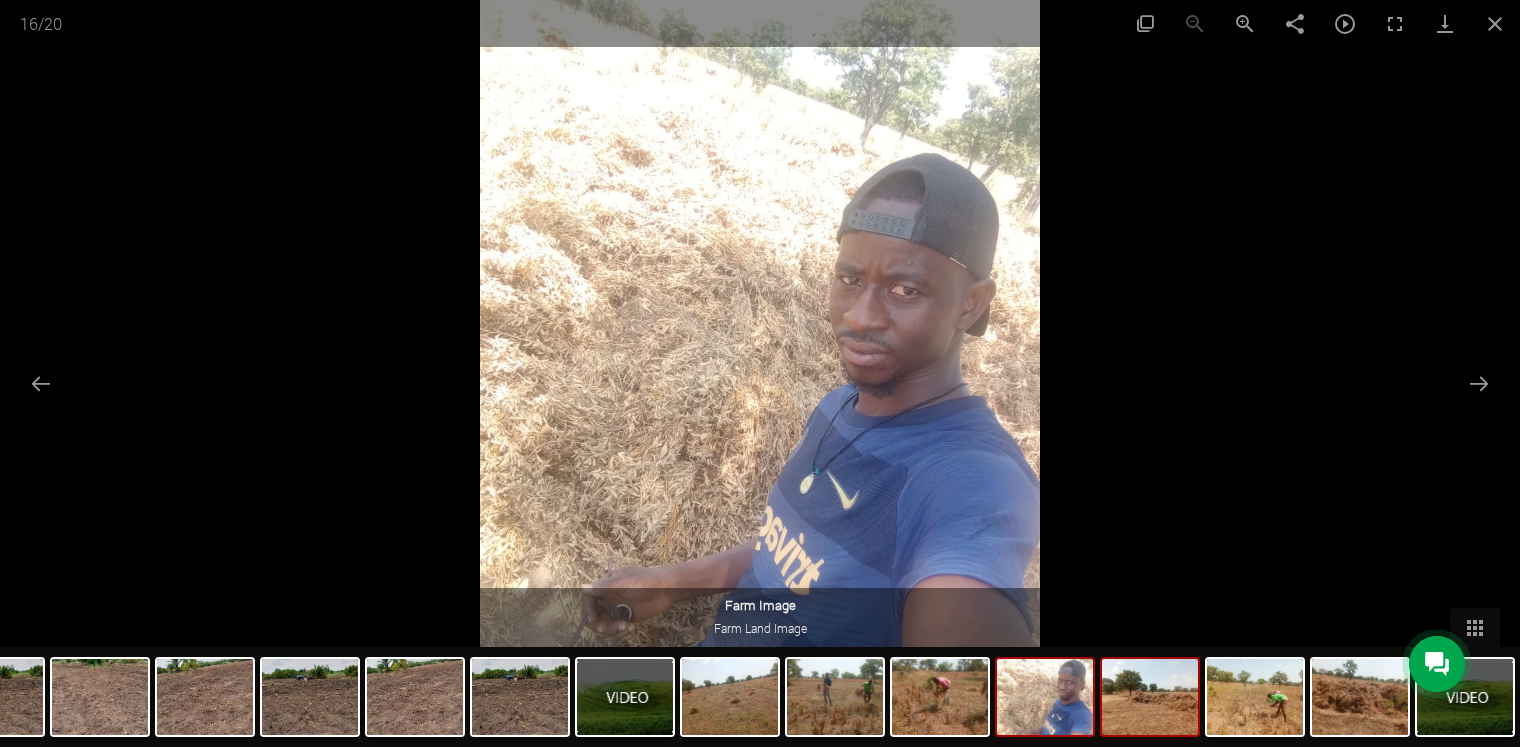 click at bounding box center [1150, 697] 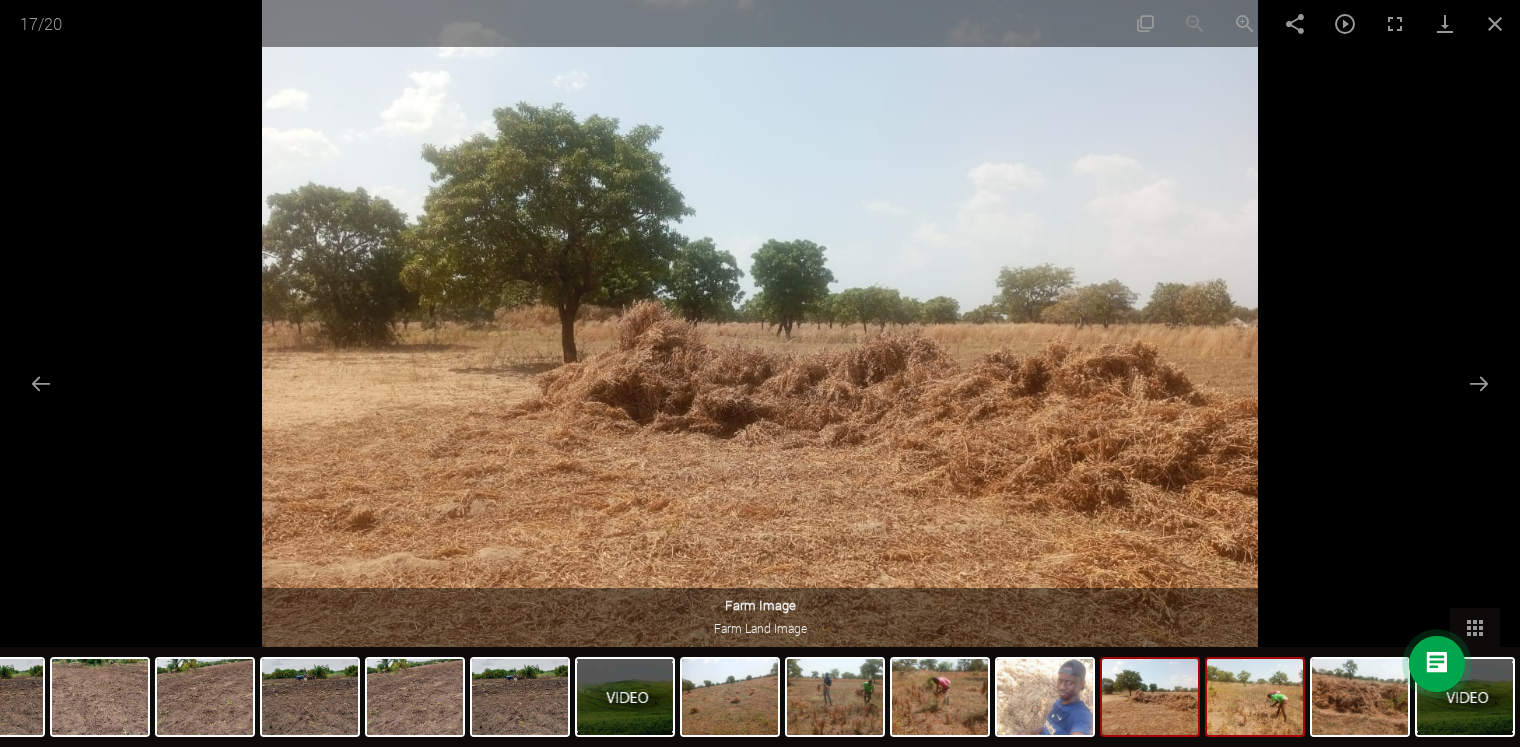 click at bounding box center (1255, 697) 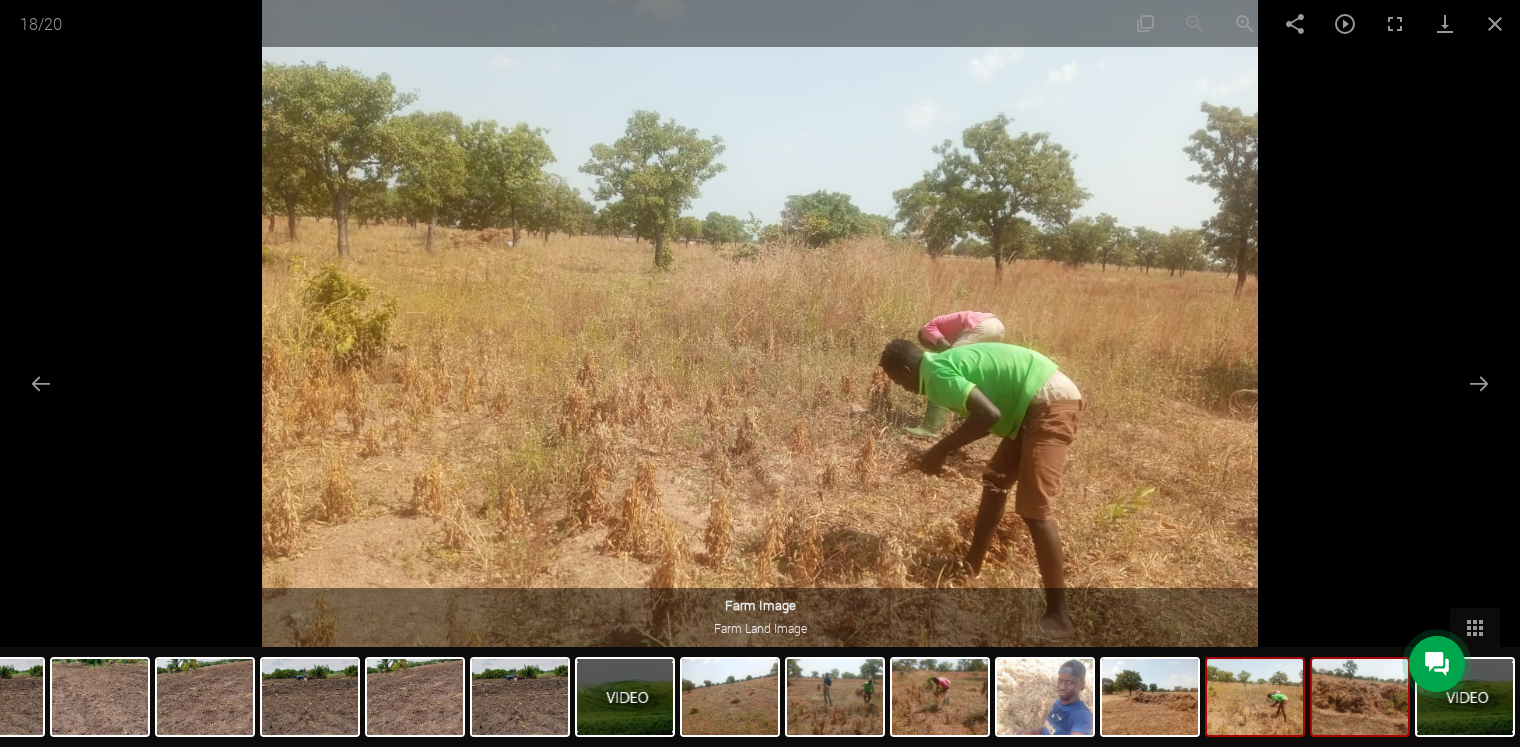 click at bounding box center (1360, 697) 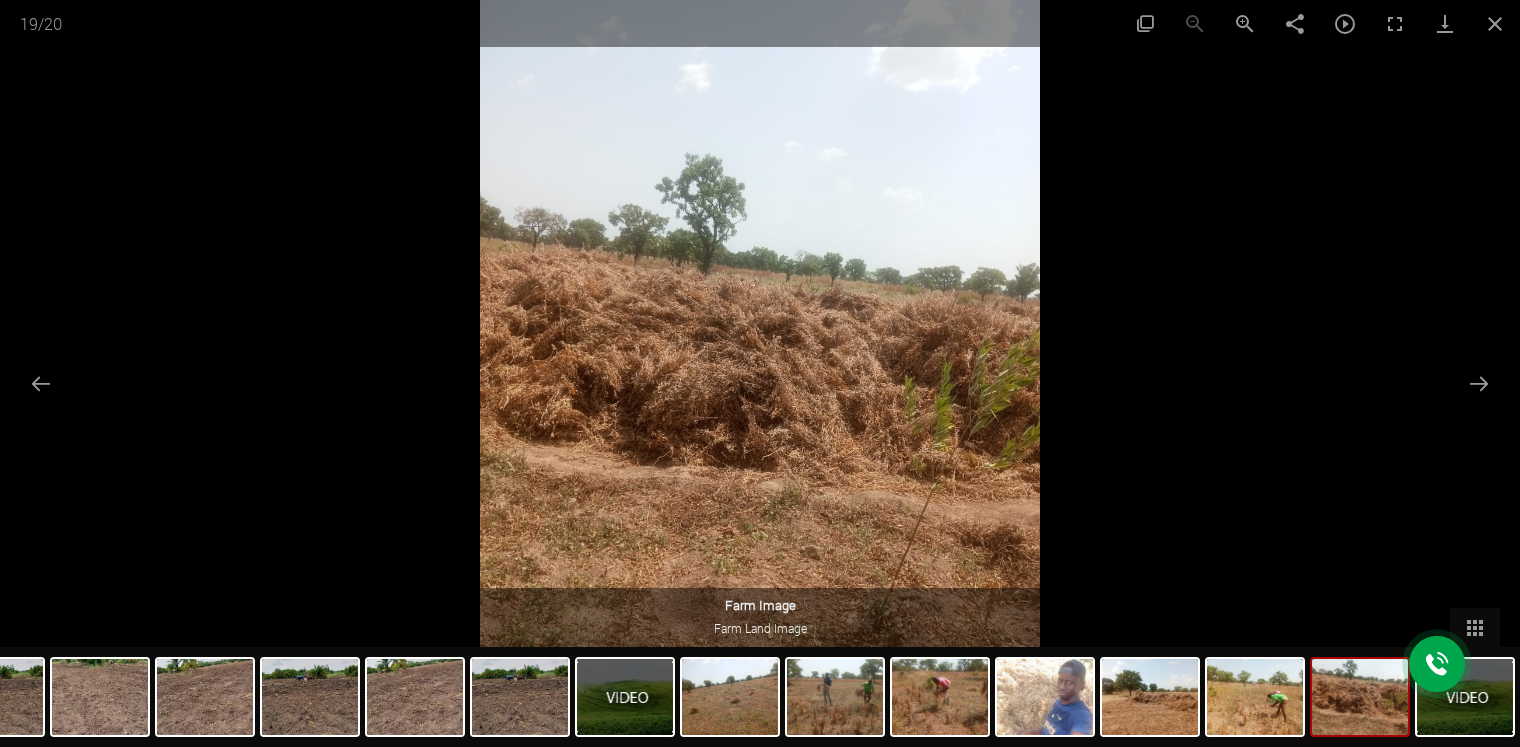 click at bounding box center (760, 373) 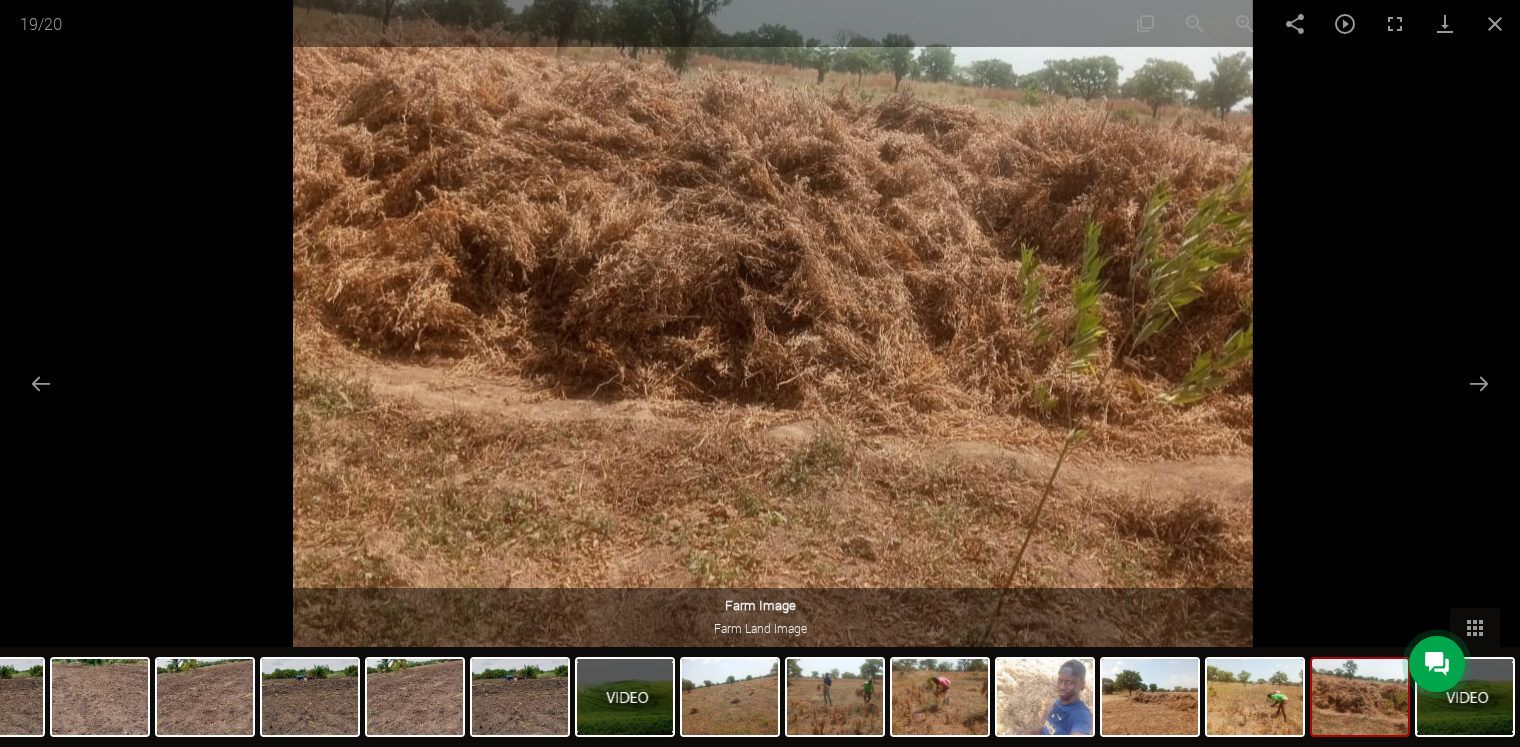 click at bounding box center [773, 241] 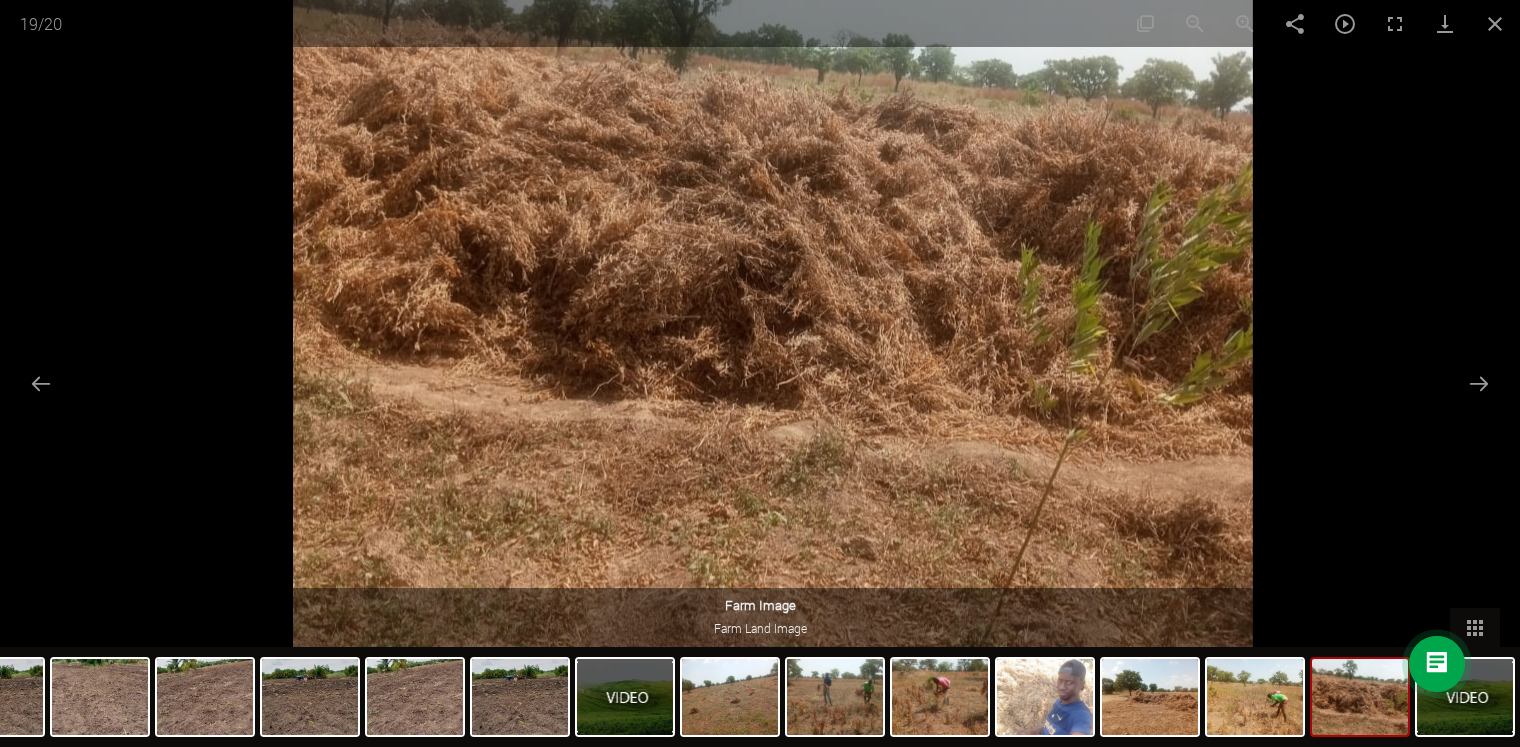 click at bounding box center (773, 241) 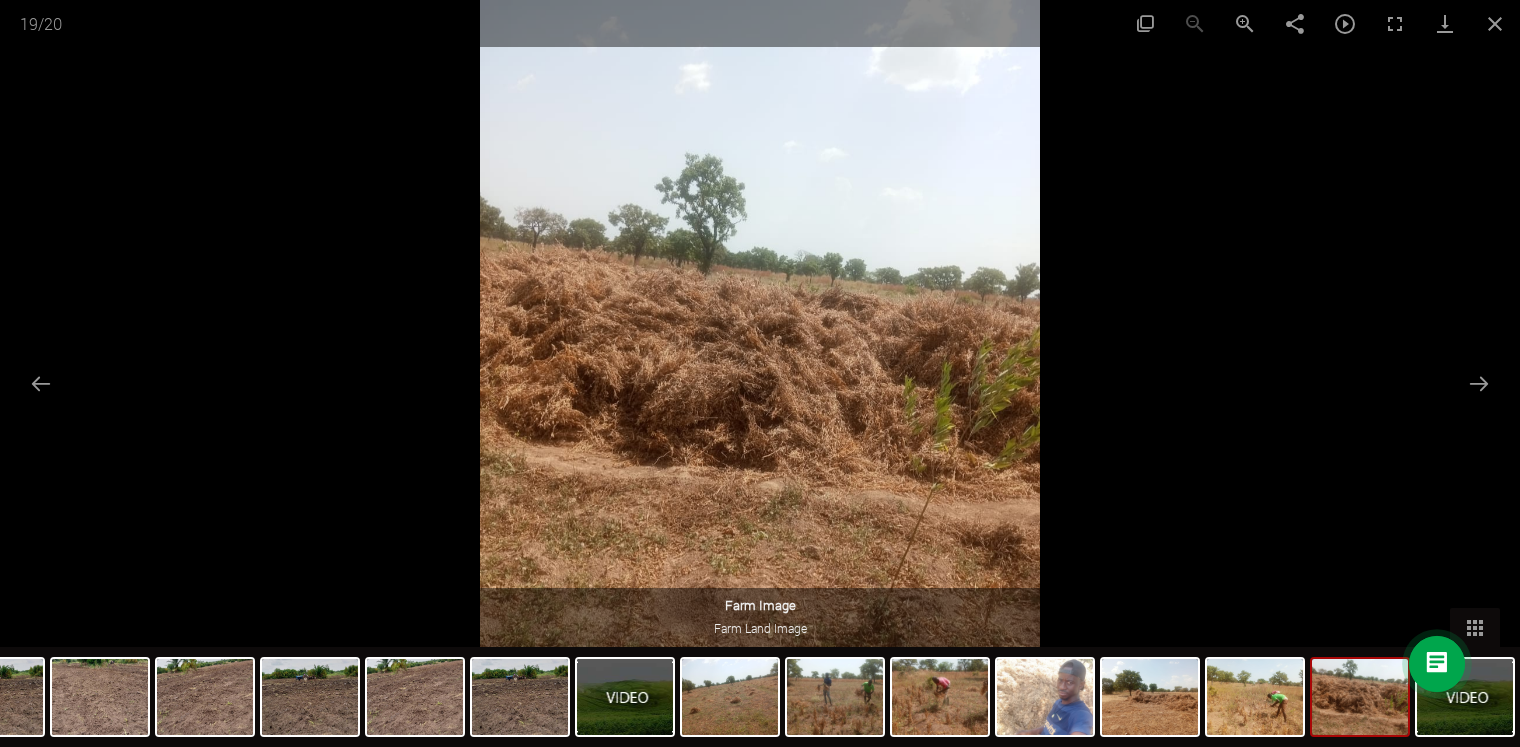 click at bounding box center (760, 373) 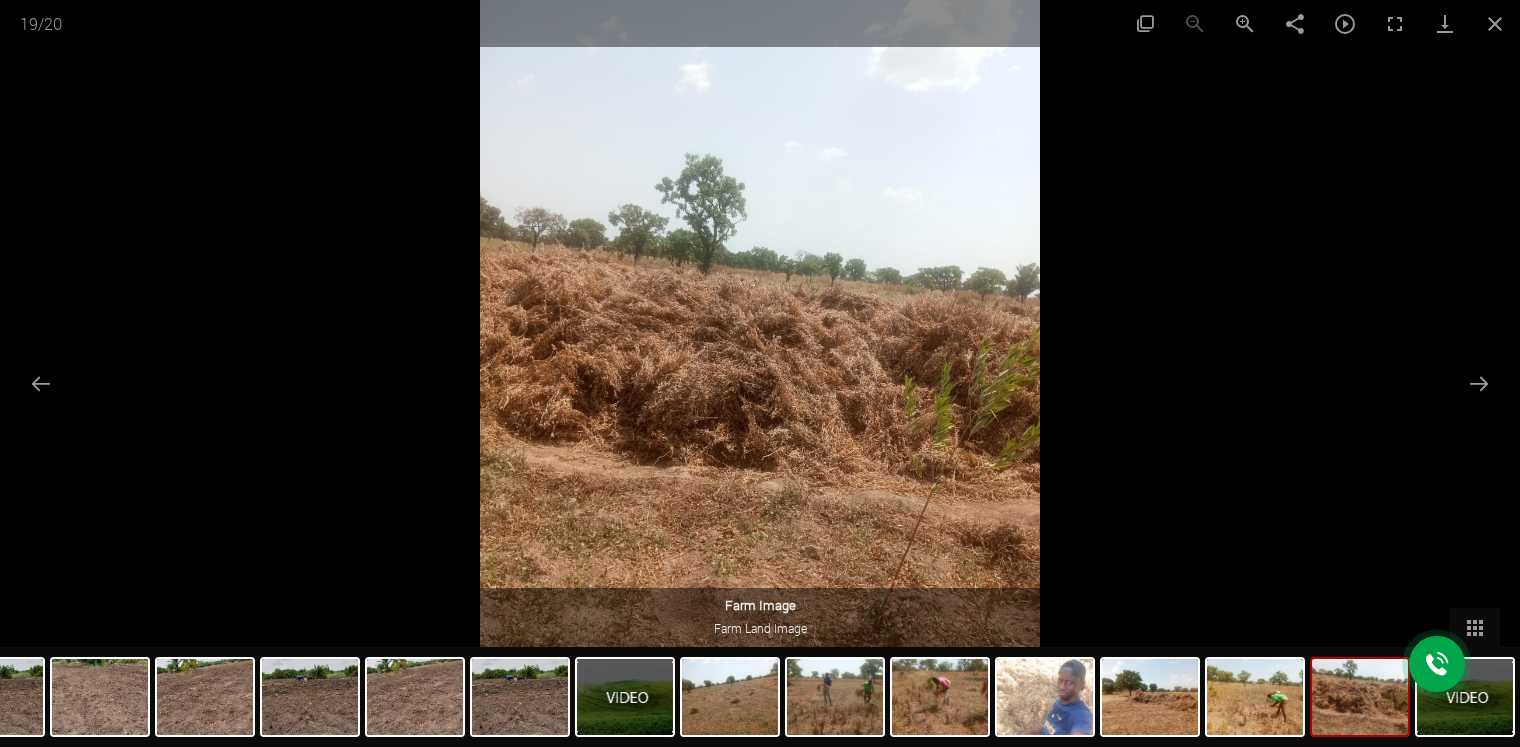 click at bounding box center [760, 373] 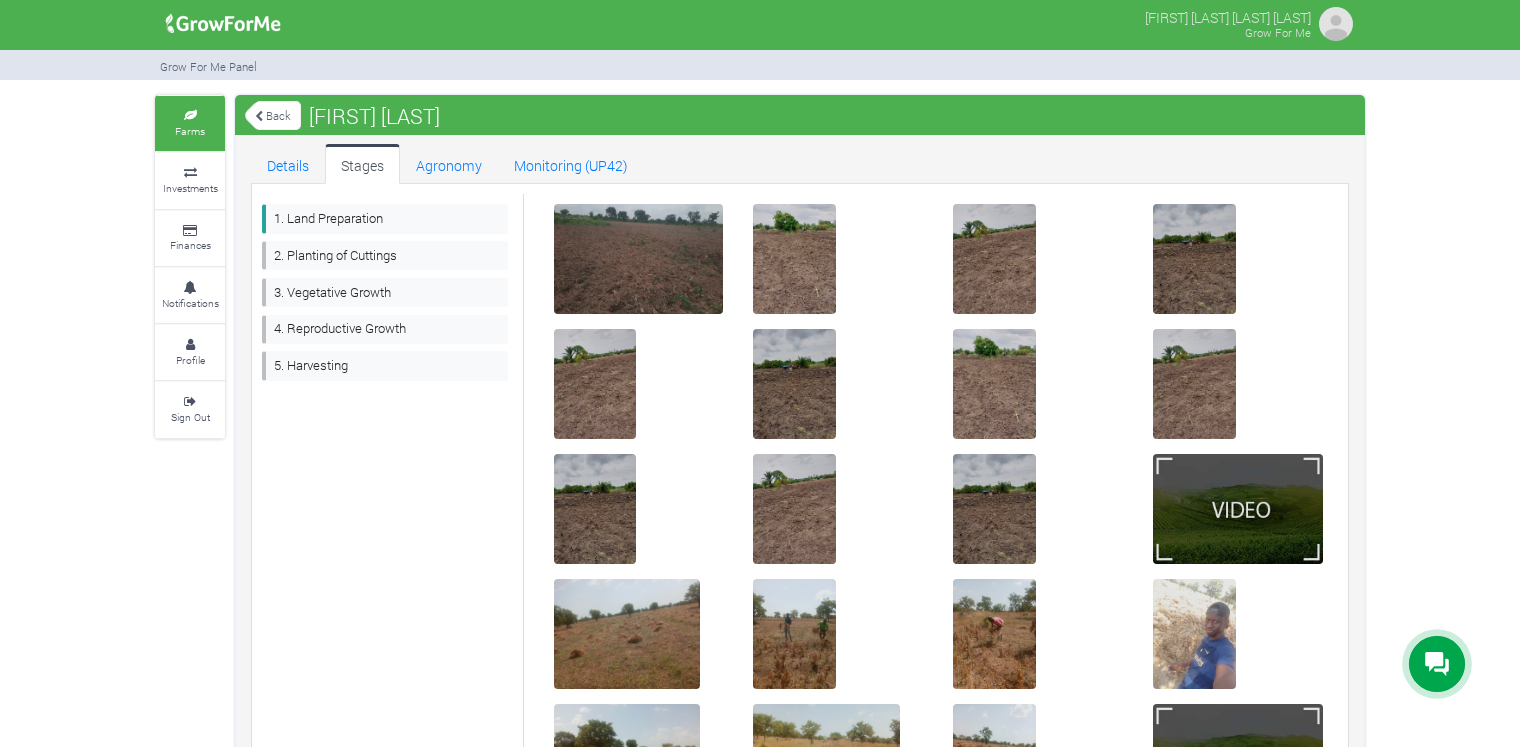 scroll, scrollTop: 159, scrollLeft: 0, axis: vertical 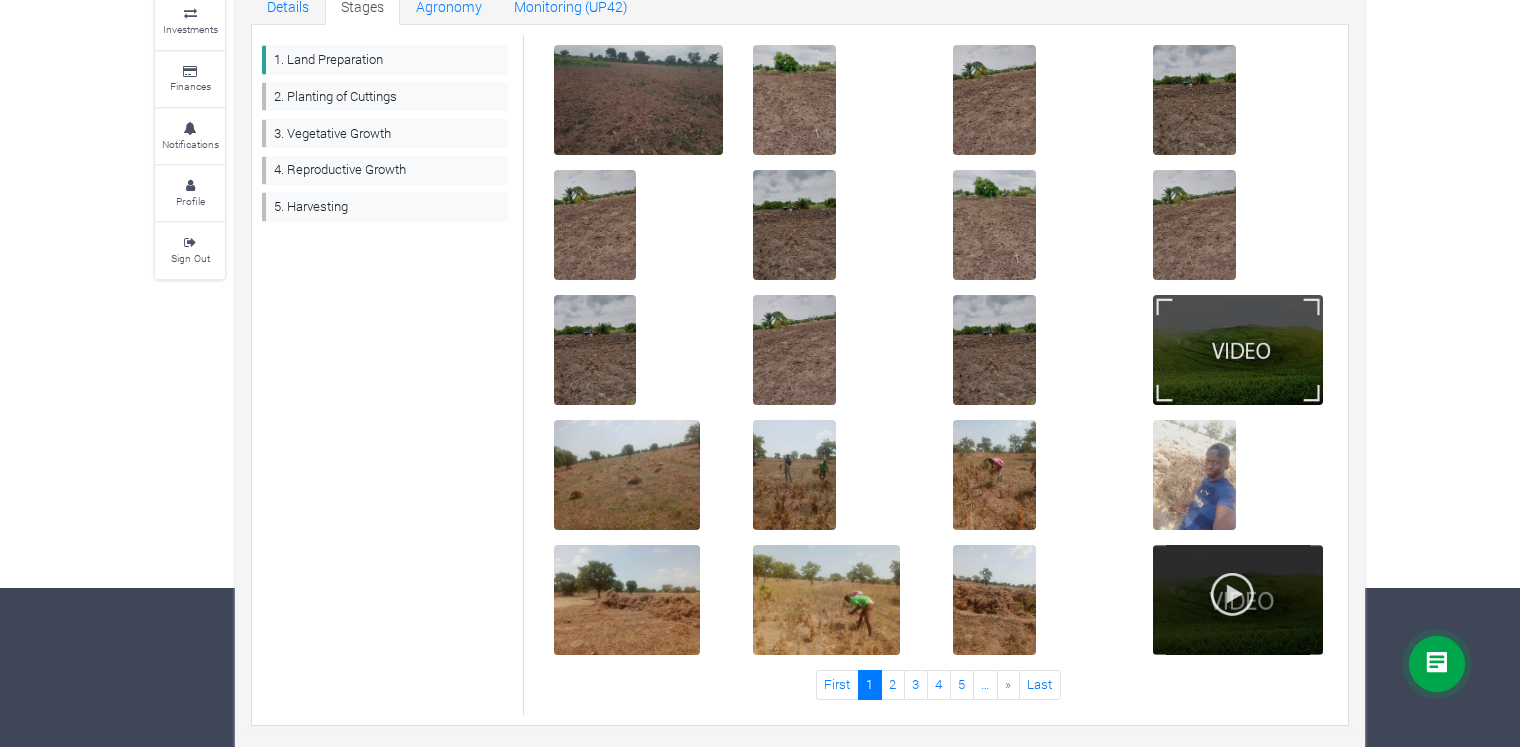 click at bounding box center [1232, 594] 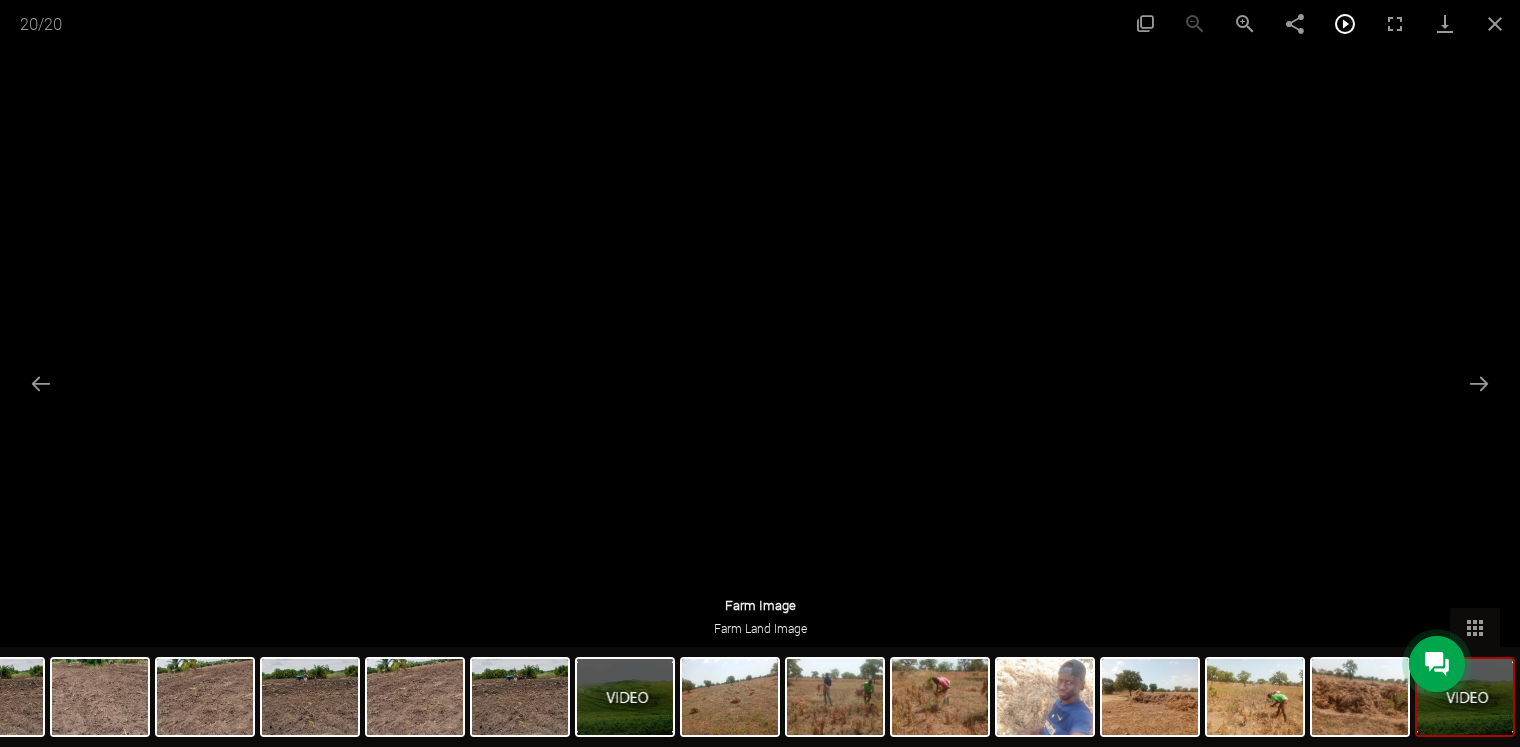 click at bounding box center (1345, 23) 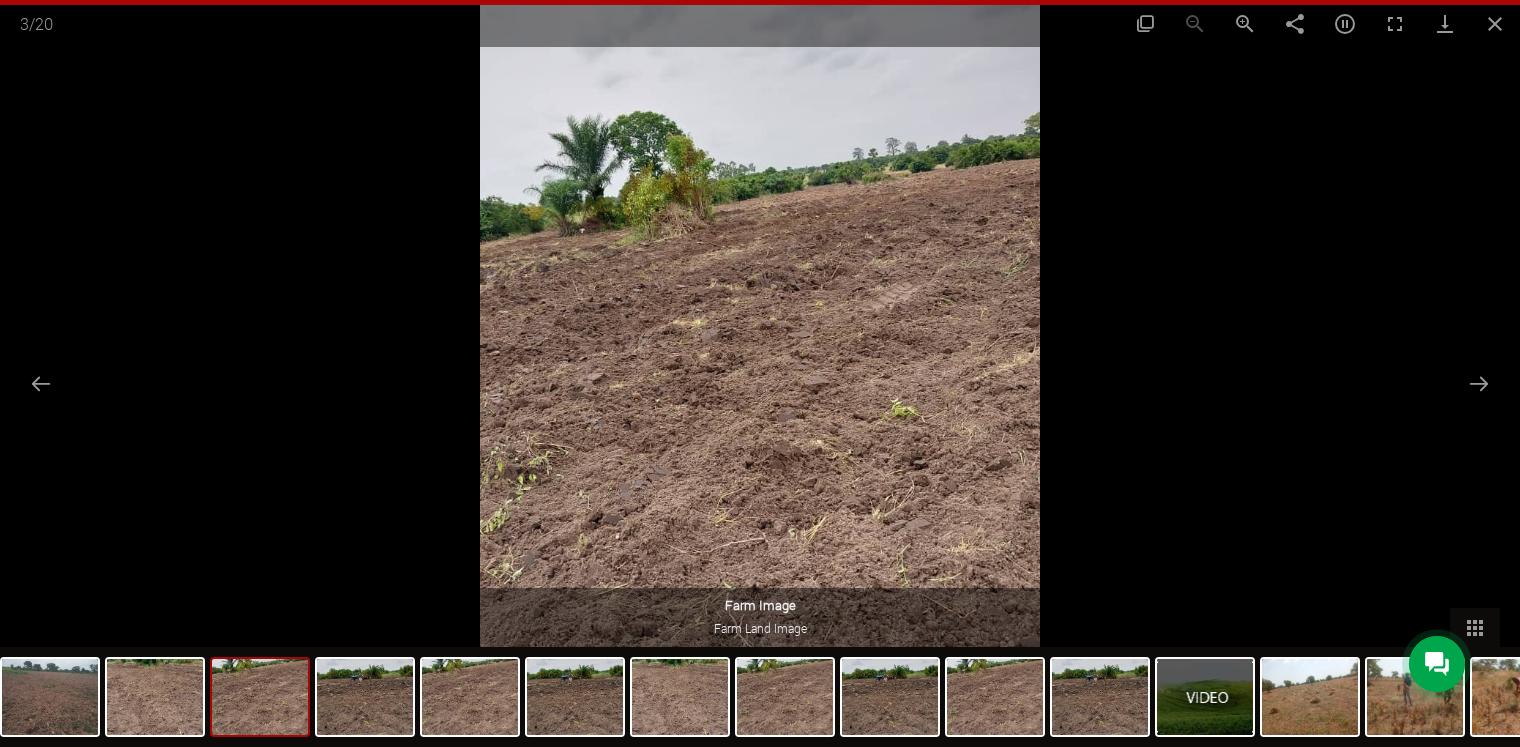 click at bounding box center (1050, 697) 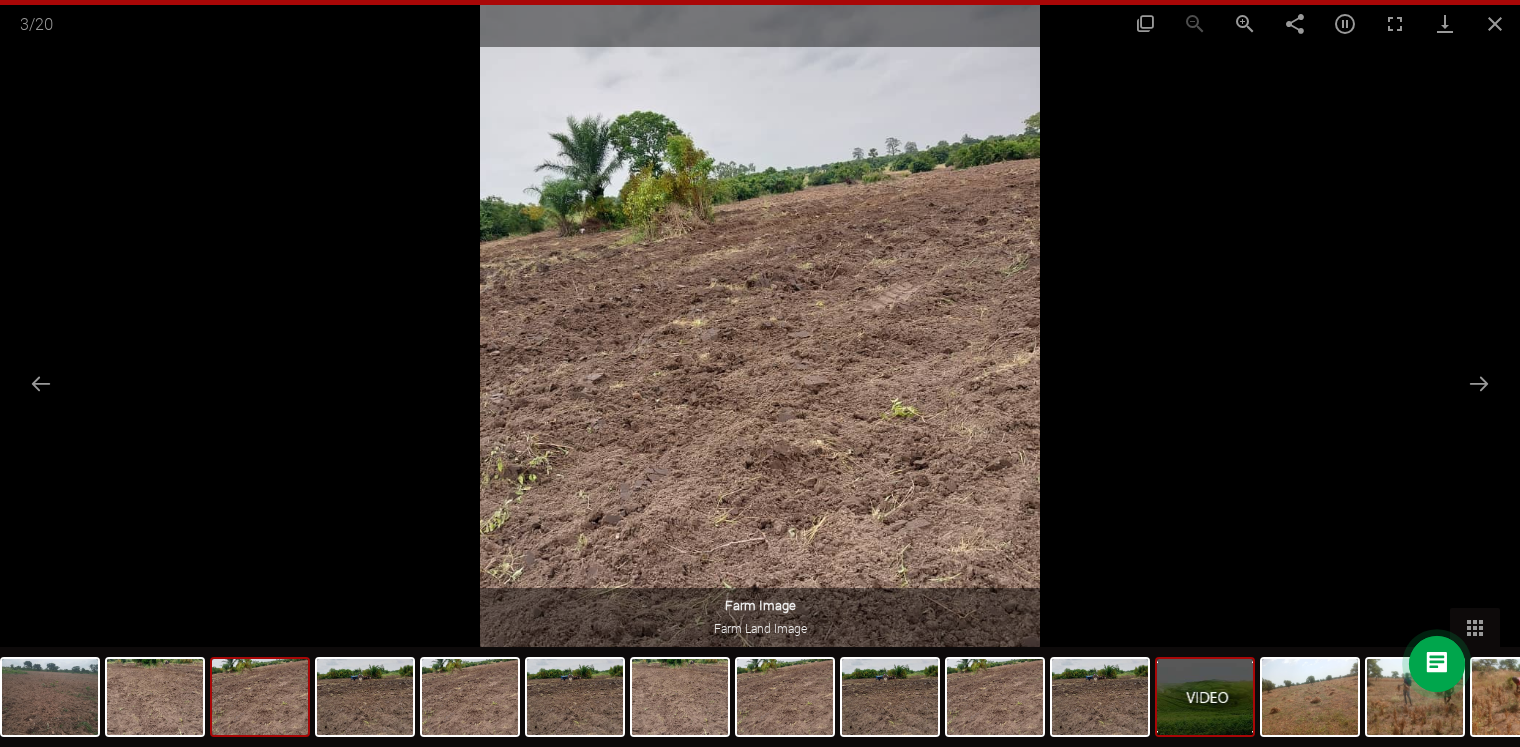 click at bounding box center [1205, 697] 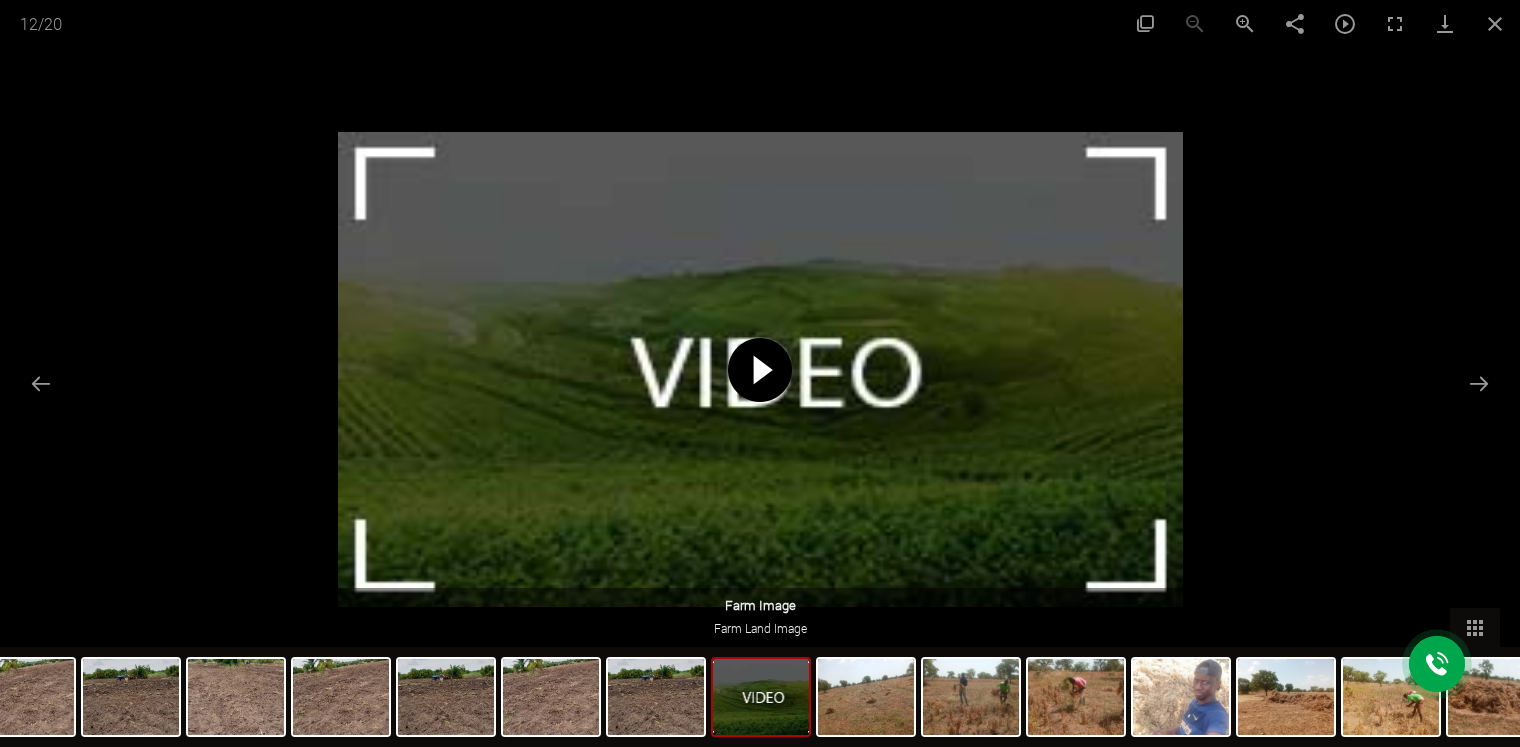 click at bounding box center (760, 370) 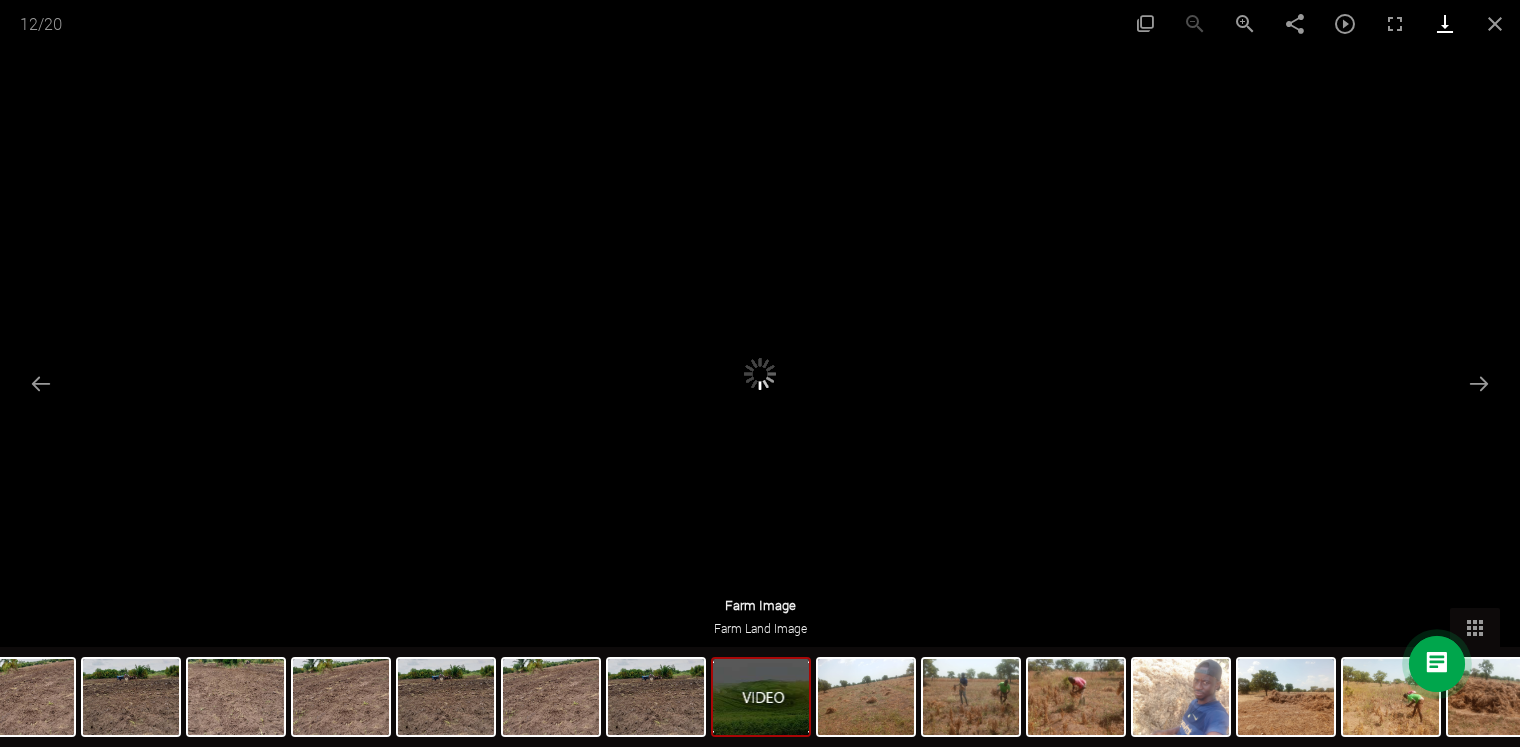 click at bounding box center [1445, 23] 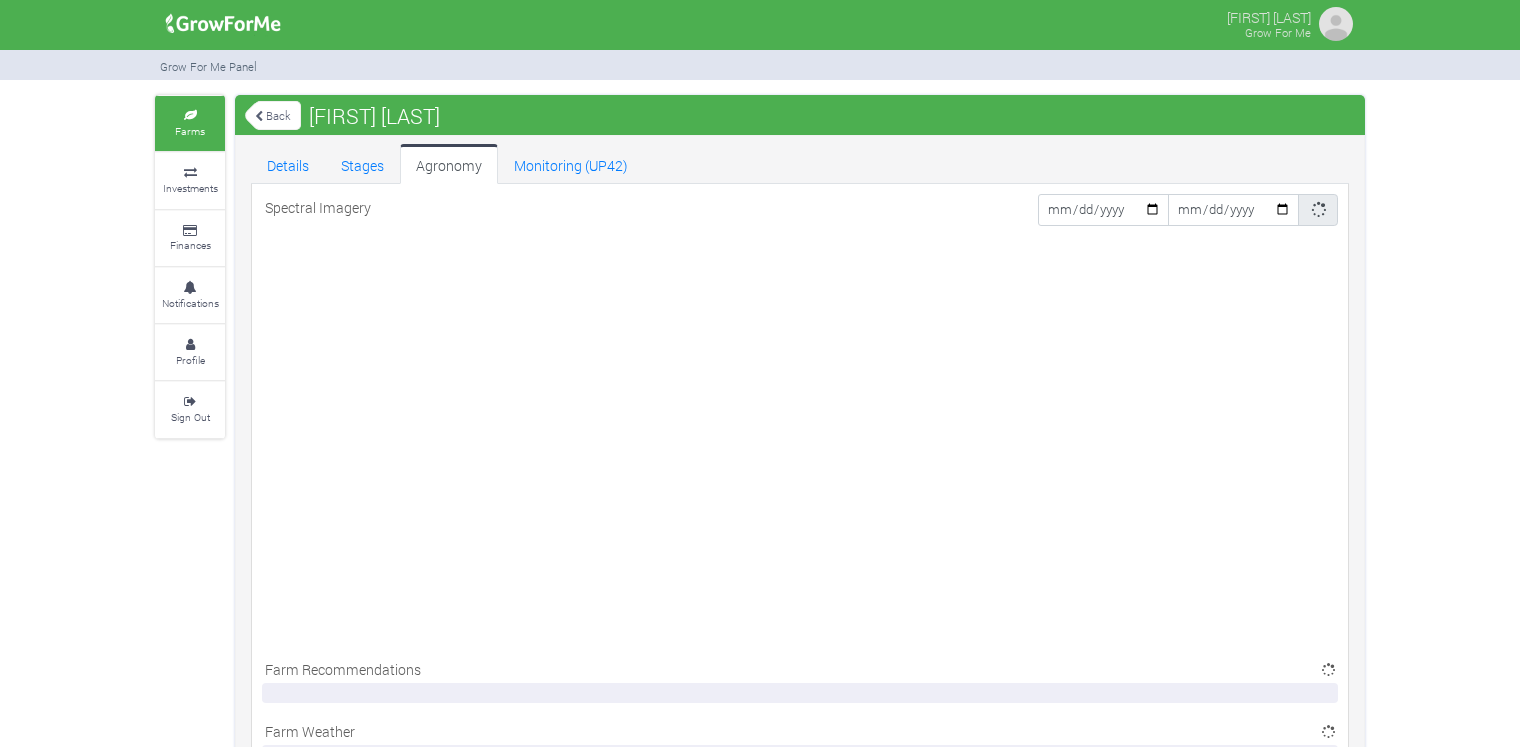 scroll, scrollTop: 0, scrollLeft: 0, axis: both 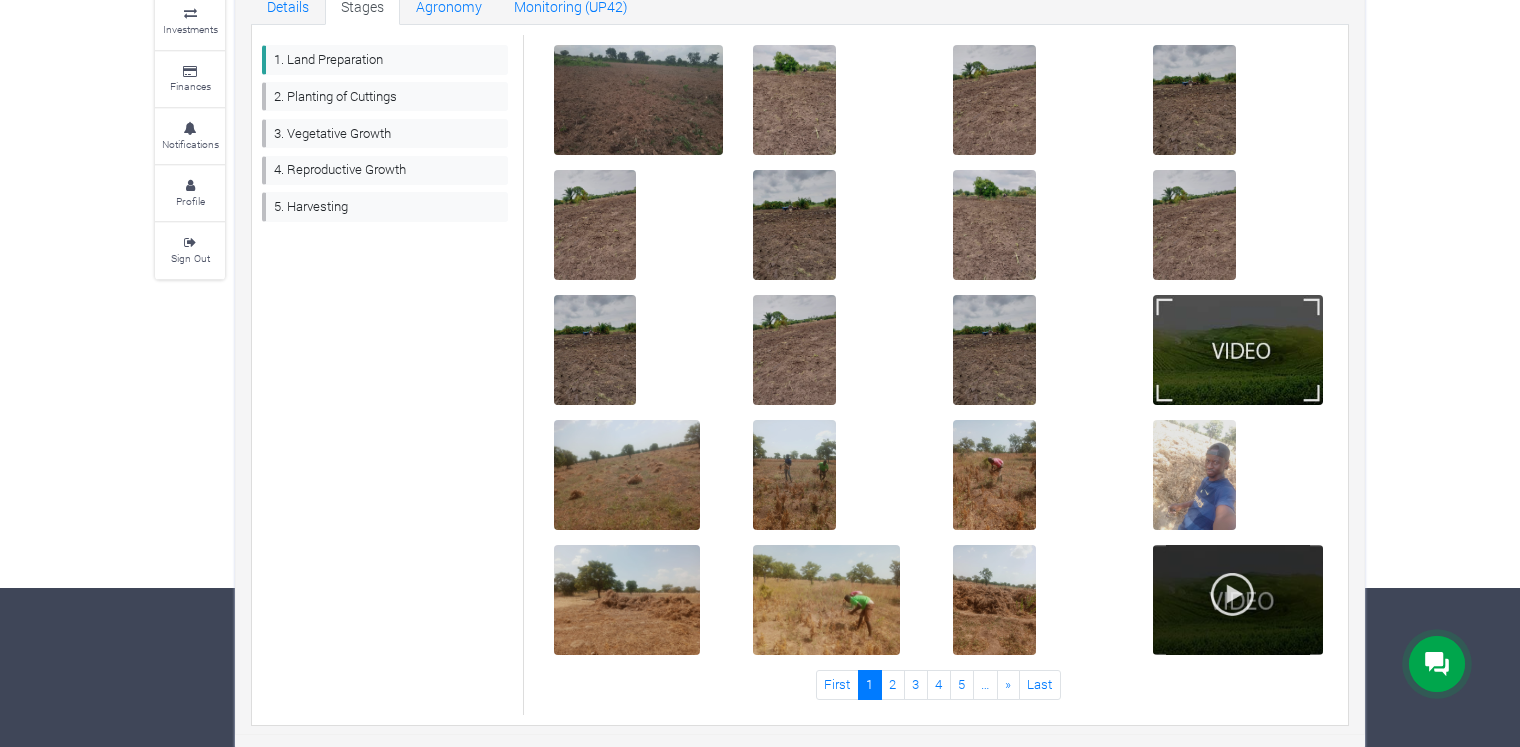 click at bounding box center (1238, 600) 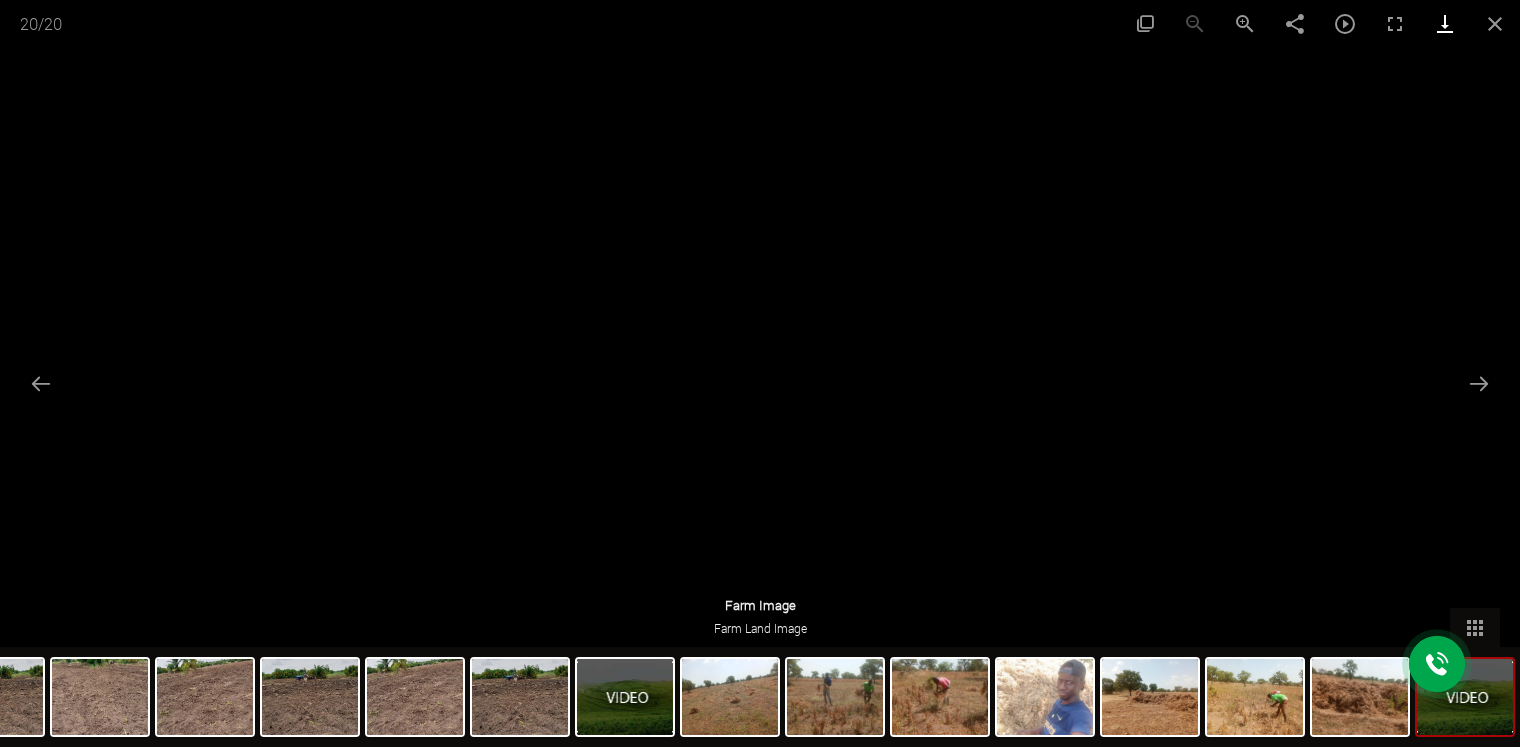click at bounding box center (1445, 23) 